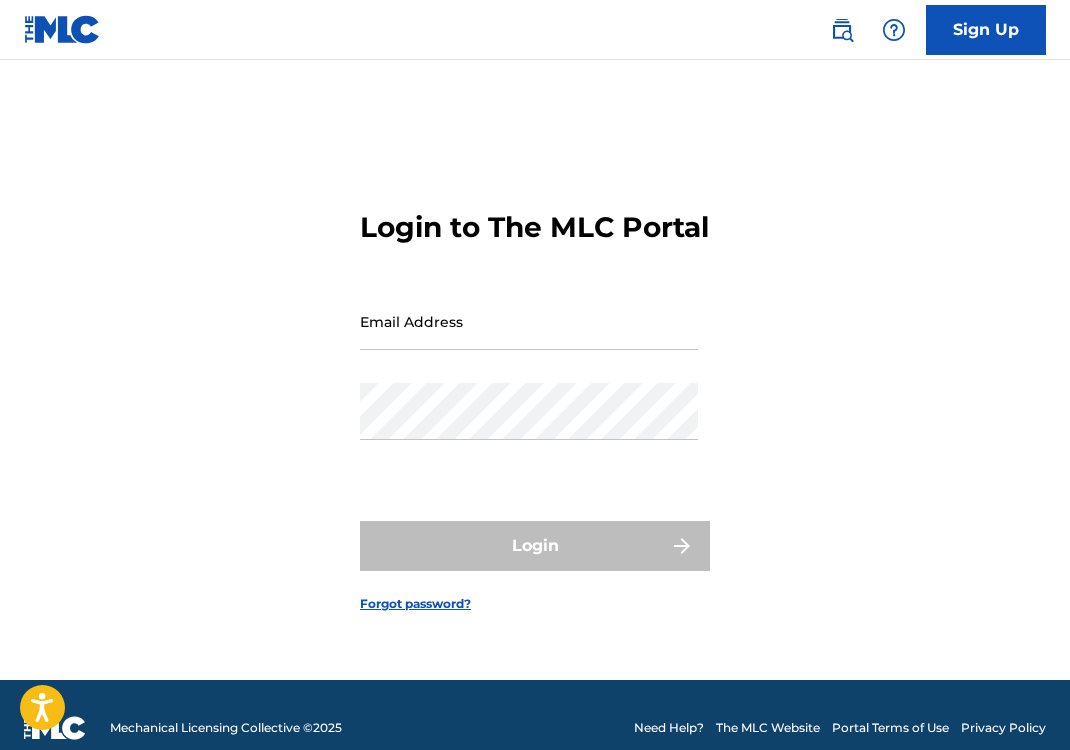 scroll, scrollTop: 0, scrollLeft: 0, axis: both 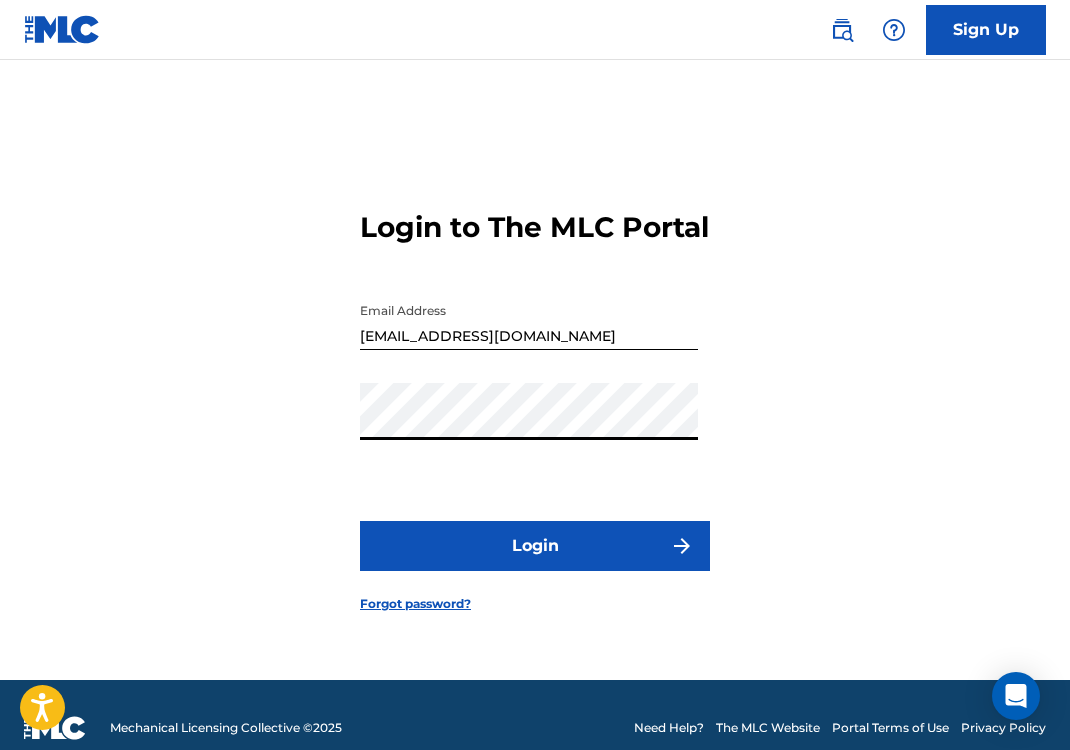 click on "Login to The MLC Portal Email Address [EMAIL_ADDRESS][DOMAIN_NAME] Password Login Forgot password?" at bounding box center [535, 395] 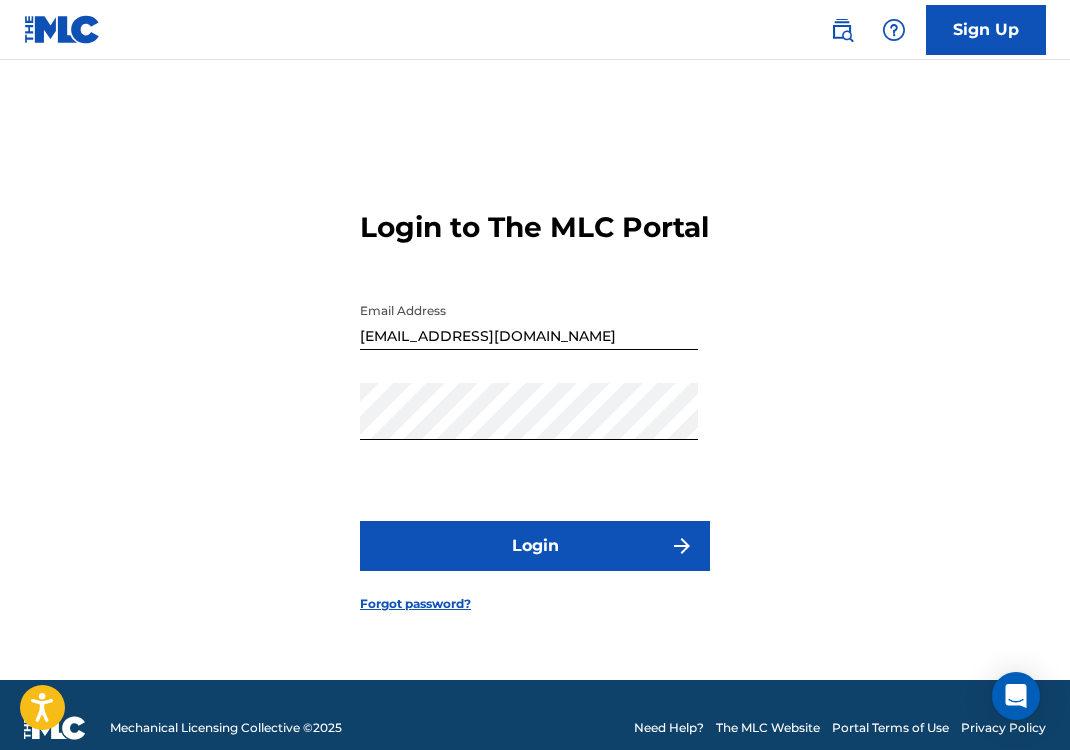 click on "Login" at bounding box center [535, 546] 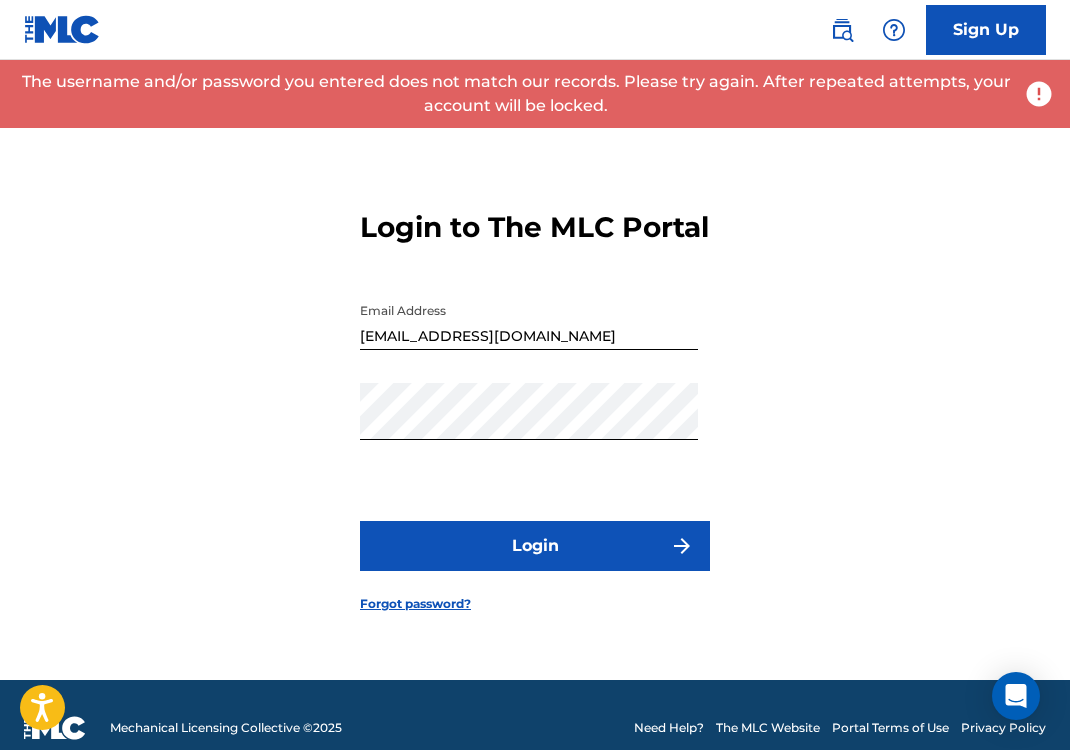 click on "[EMAIL_ADDRESS][DOMAIN_NAME]" at bounding box center (529, 321) 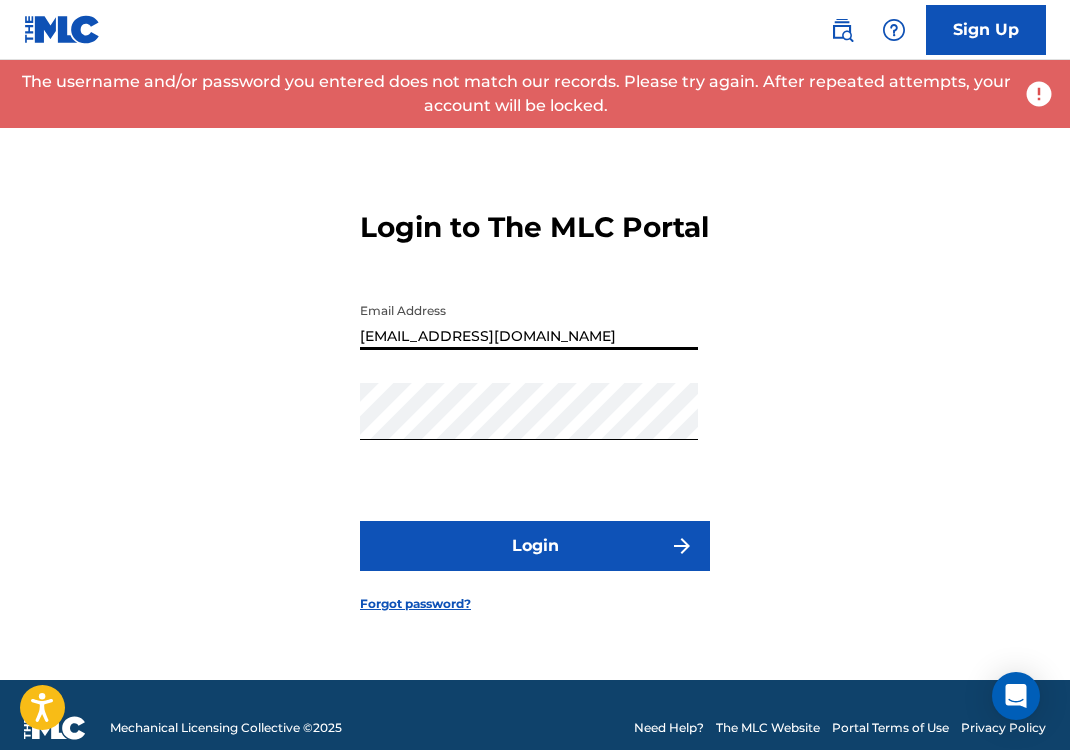 type on "[EMAIL_ADDRESS][DOMAIN_NAME]" 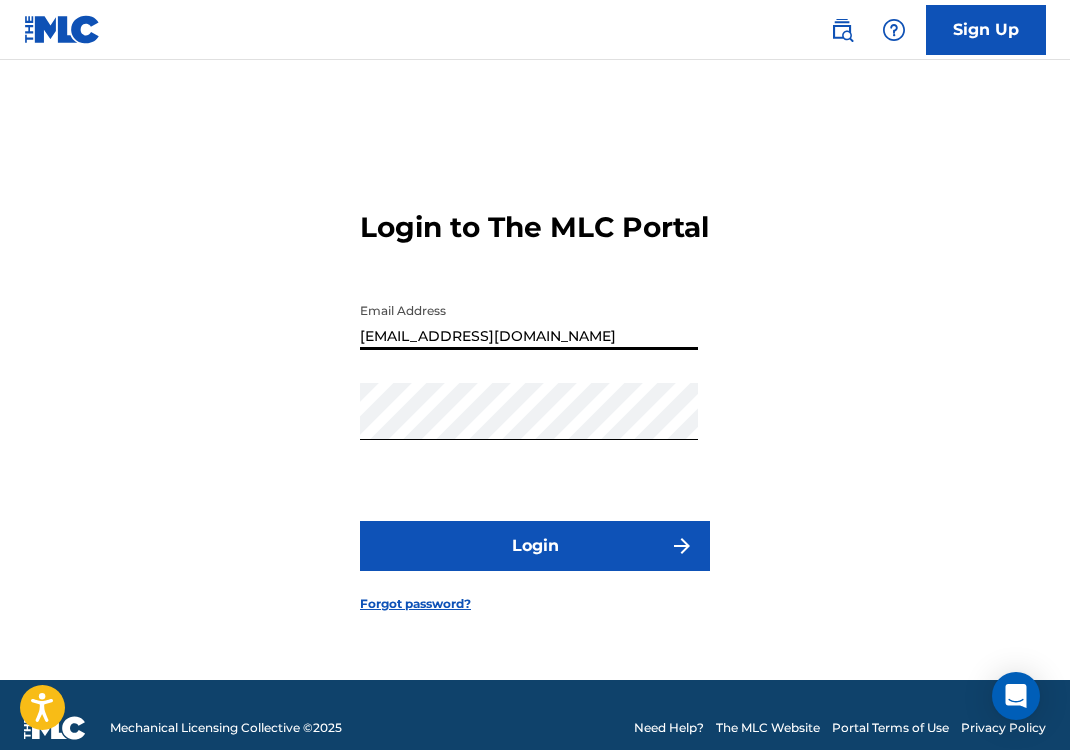 click on "Login" at bounding box center [535, 546] 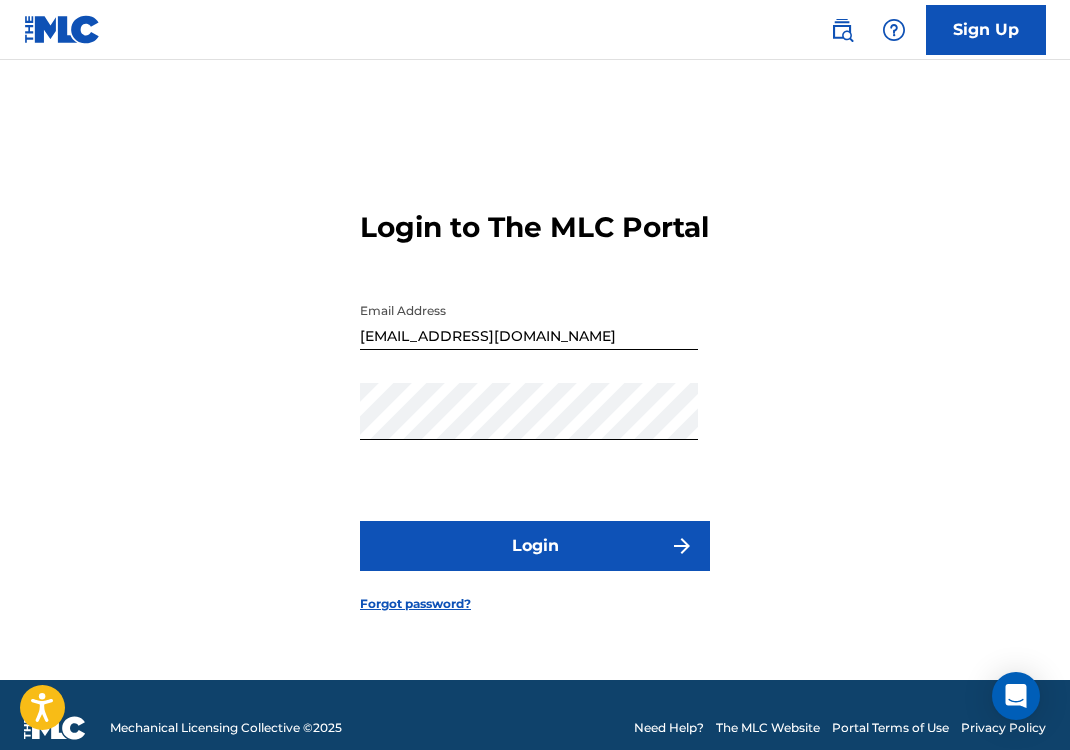 drag, startPoint x: 986, startPoint y: 38, endPoint x: 943, endPoint y: 3, distance: 55.443665 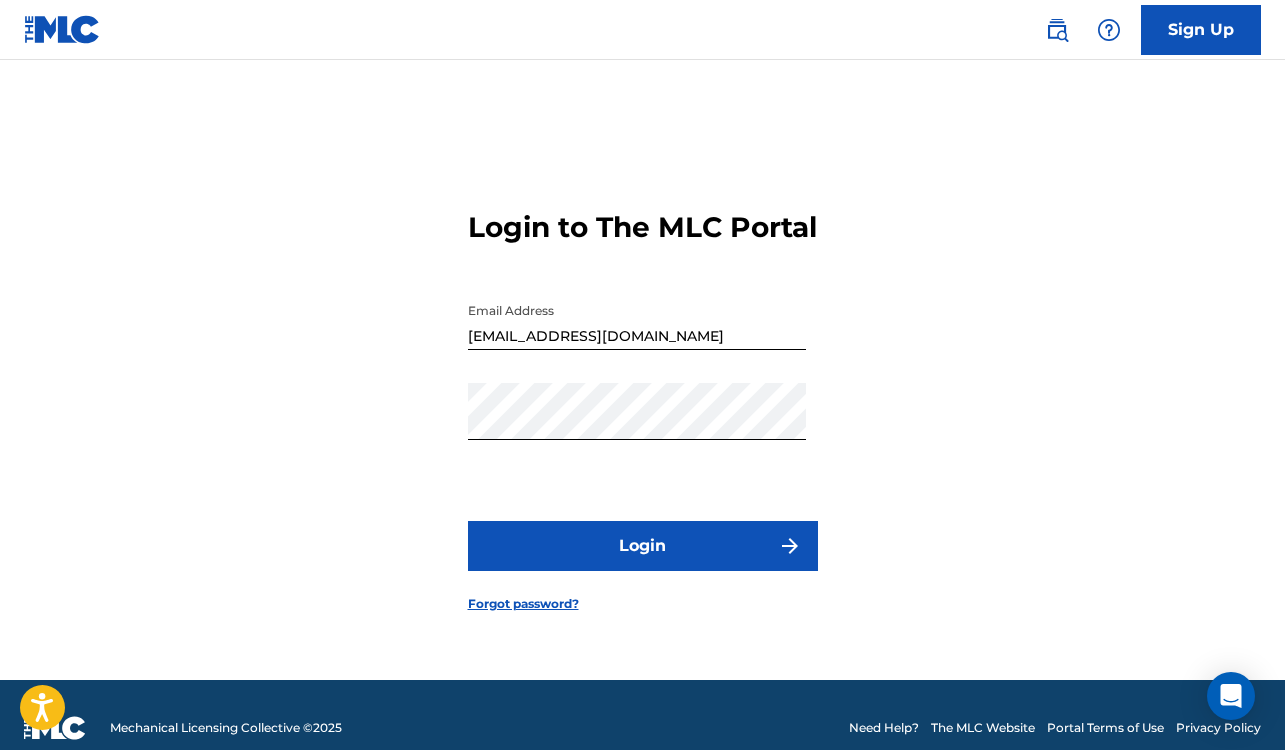 click on "Sign Up" at bounding box center [1201, 30] 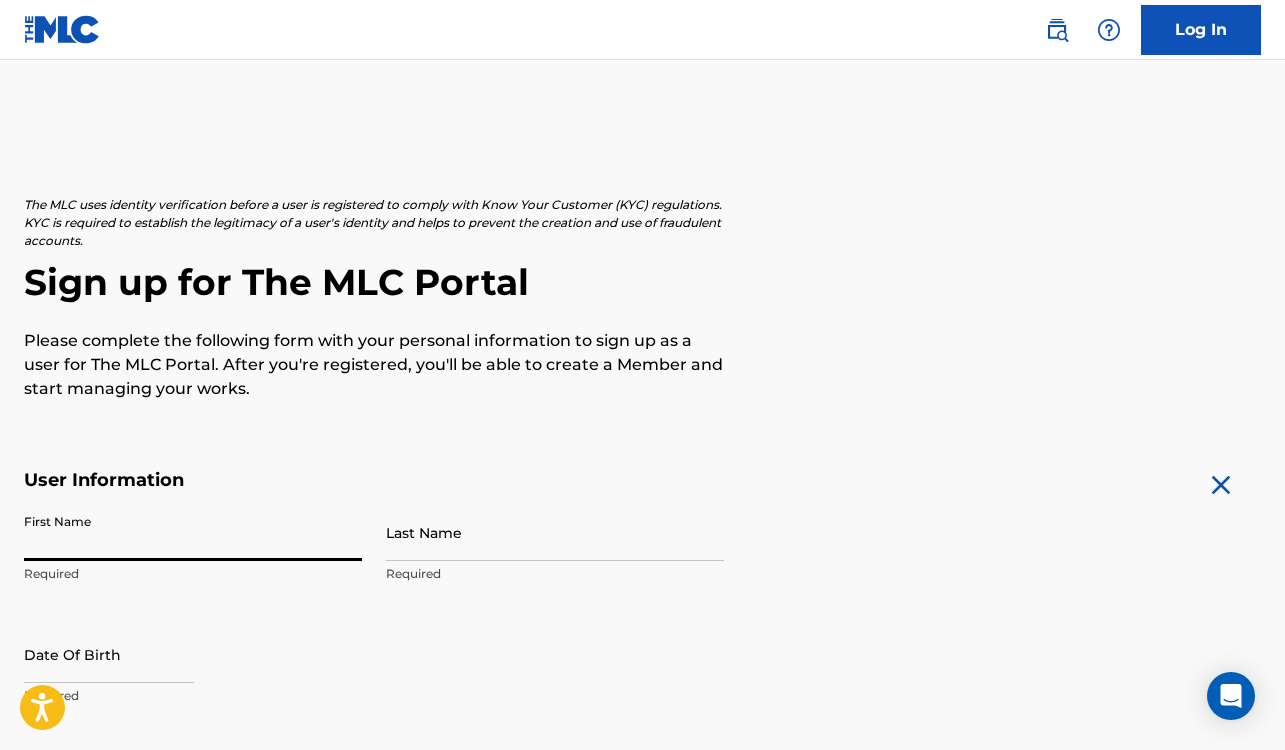 click on "First Name" at bounding box center (193, 532) 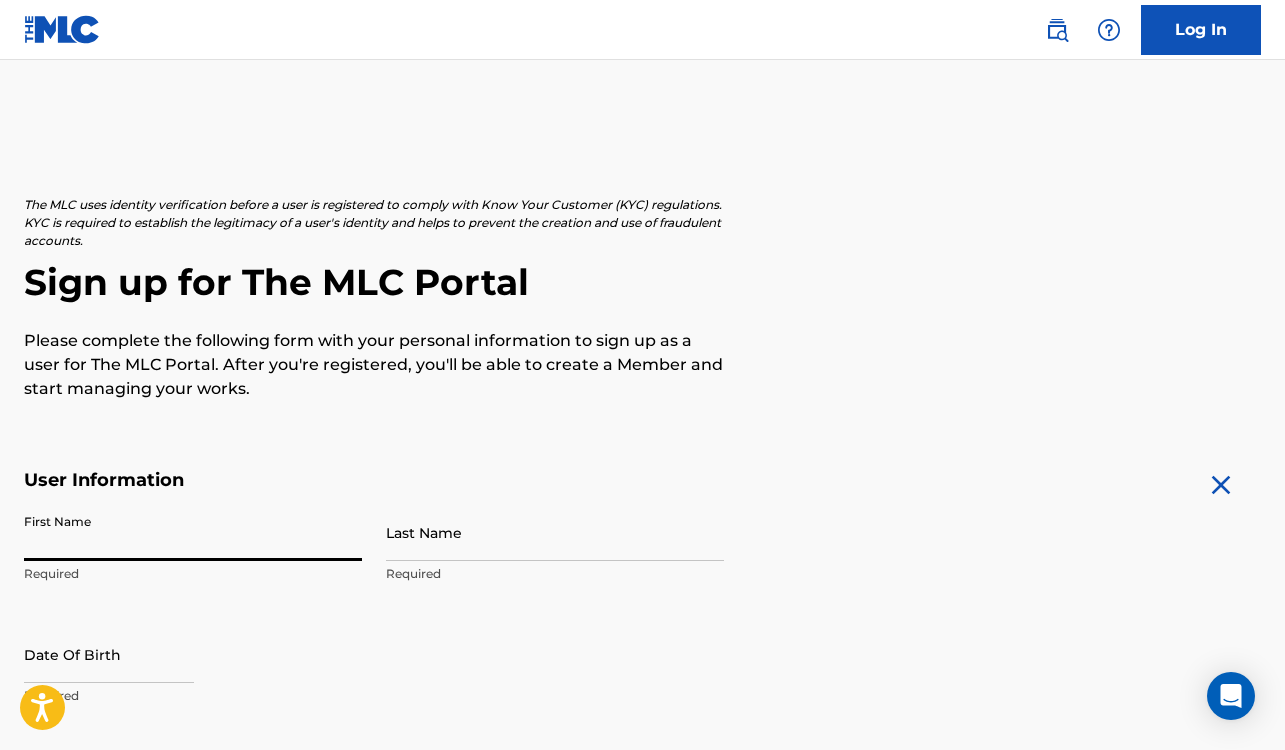 type on "Proudmany" 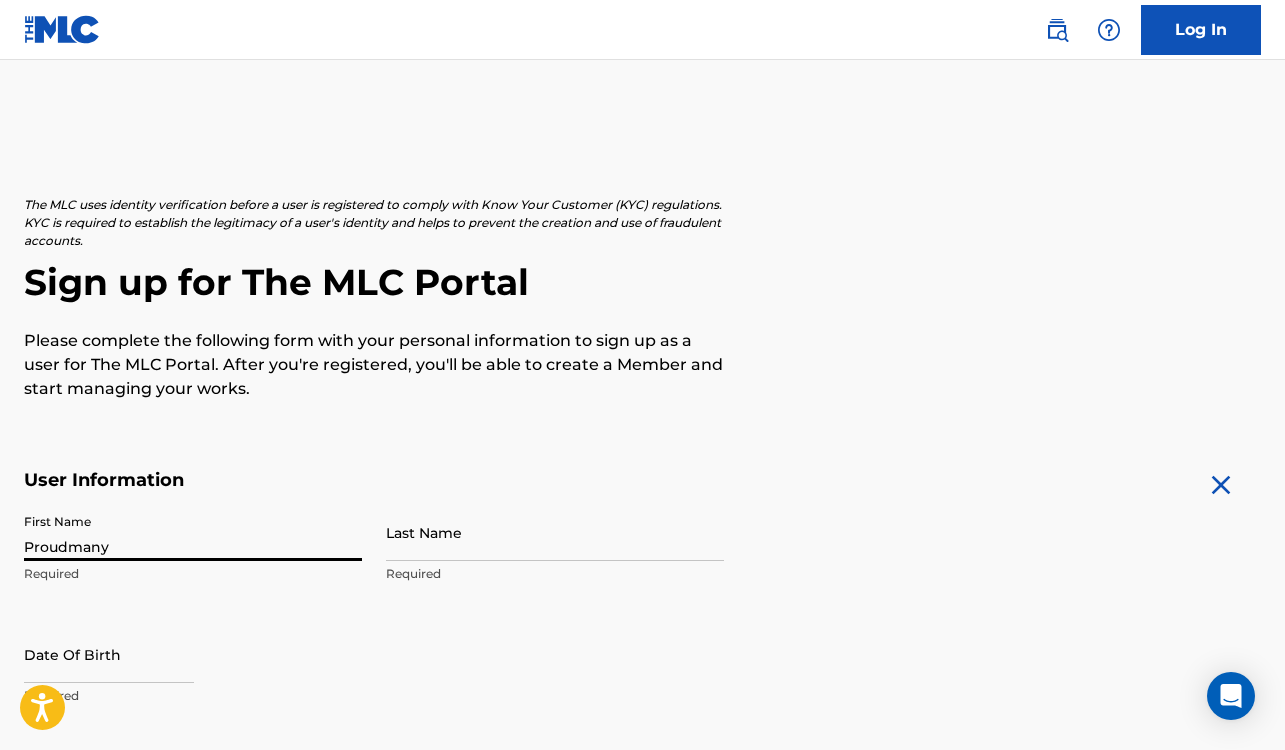 type on "Dheva-aksorn" 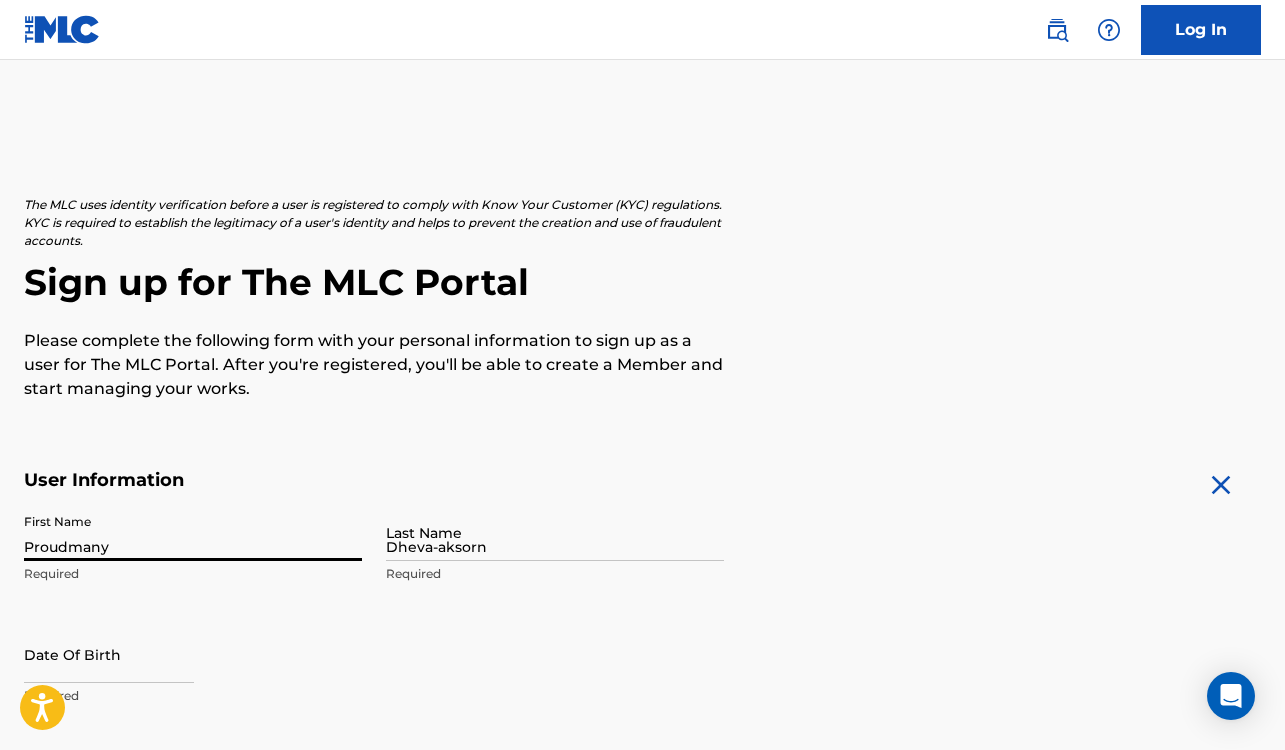 type on "[STREET_ADDRESS]" 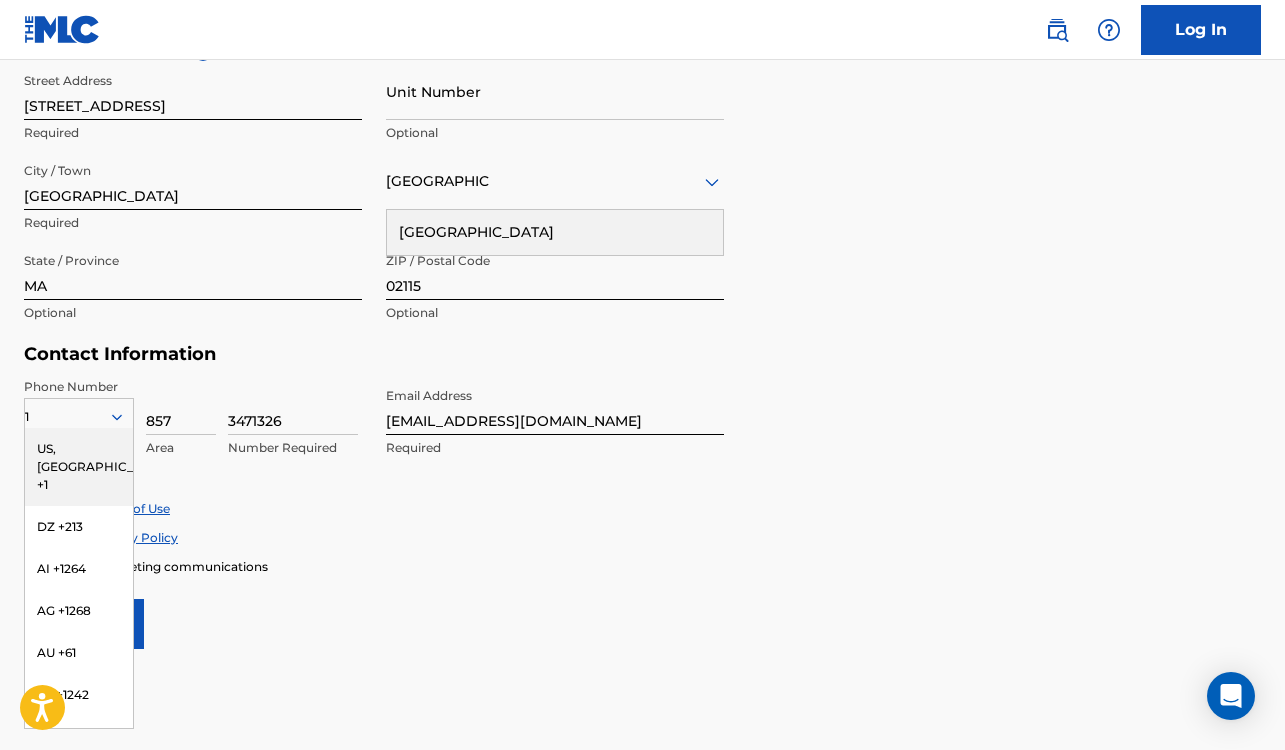 scroll, scrollTop: 708, scrollLeft: 0, axis: vertical 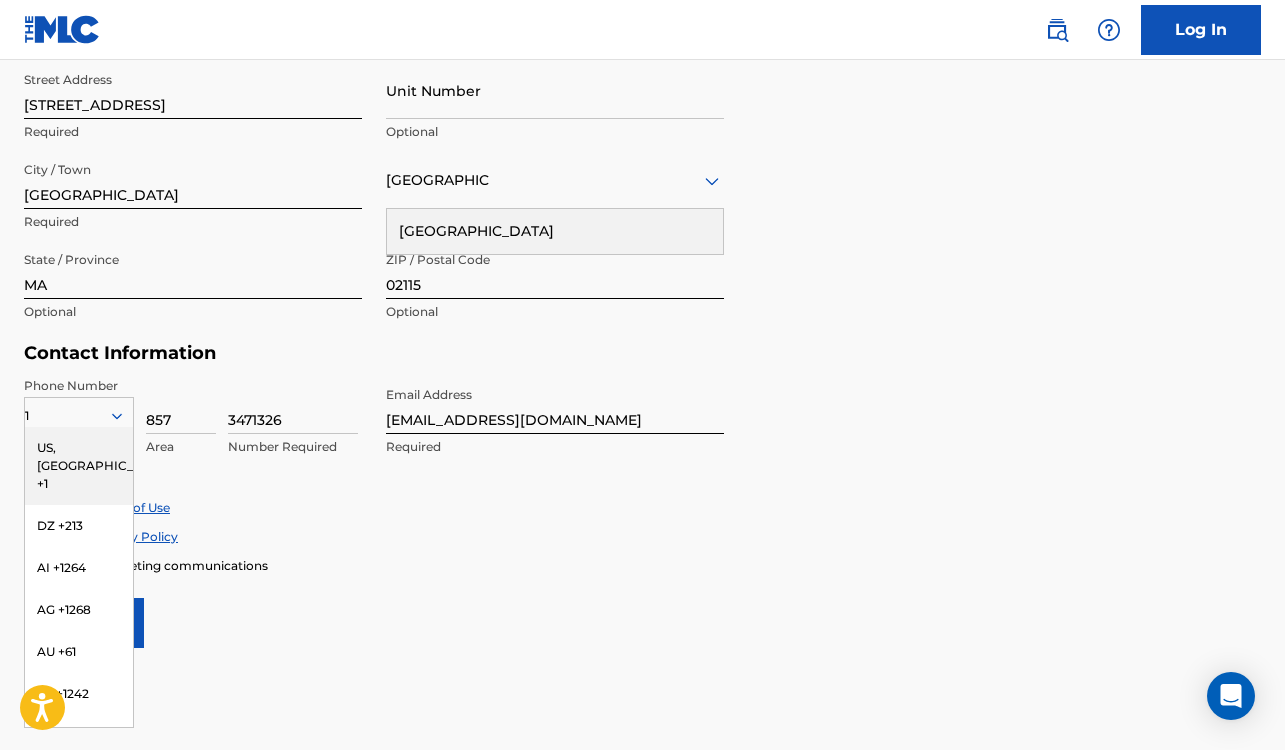 click on "Phone Number 1 [GEOGRAPHIC_DATA], [GEOGRAPHIC_DATA] +1 DZ +213 AI +1264 AG +1268 AU +61 BS +1242 BB +1246 BZ +501 BM +1441 BO +591 KY +1345 DM +1767 DO +1809 ER +291 ET +251 GA +241 GD +1473 IN +91 JM +1876 JP +81 LV +371 LB +961 LR +231 LY +218 MG +261 FM +691 ME, [GEOGRAPHIC_DATA] +381 MS +[GEOGRAPHIC_DATA] +212 NL +31 PE +51 PT +351 KN +1869 LC +1758 VC +1784 SN +221 SK +421 CH +41 TT +1868 TN +216 TC +1649 AE +971 VG +1284 WF +681 Country Required 857 Area 3471326 Number Required Email Address [EMAIL_ADDRESS][DOMAIN_NAME] Required" at bounding box center (374, 438) 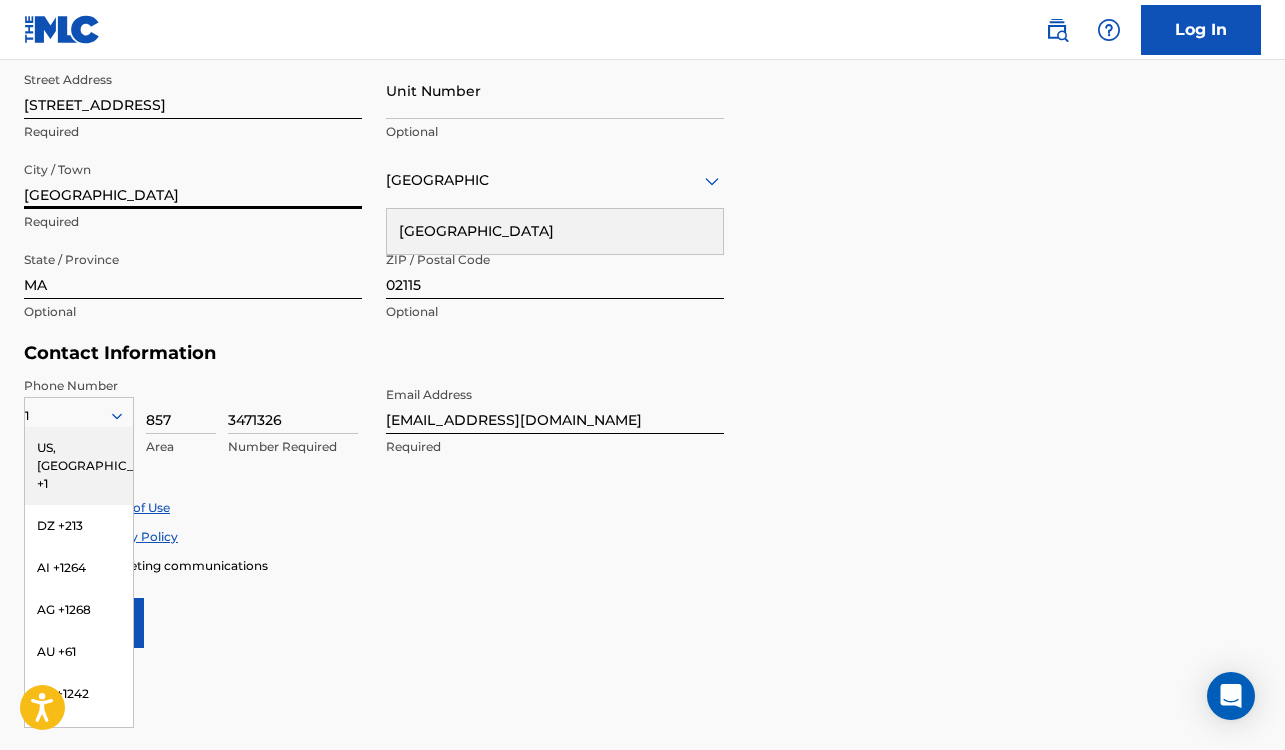 click on "[GEOGRAPHIC_DATA]" at bounding box center (193, 180) 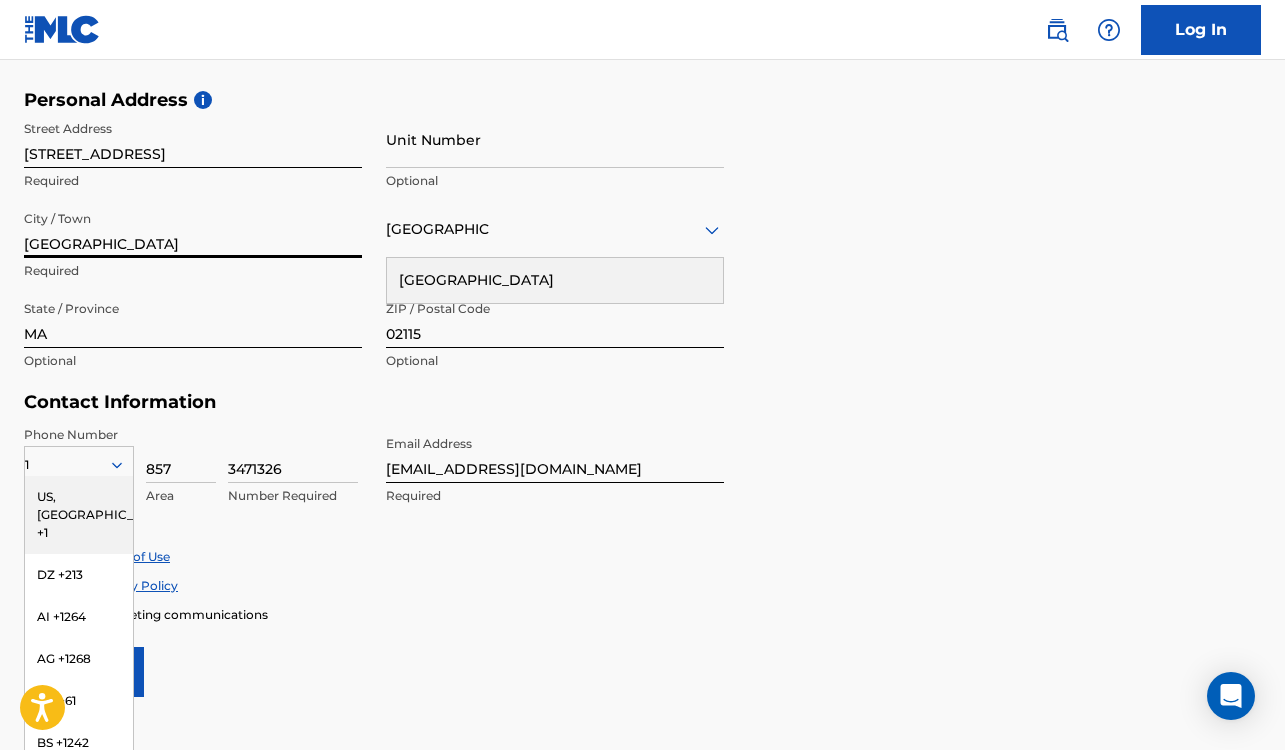 scroll, scrollTop: 643, scrollLeft: 0, axis: vertical 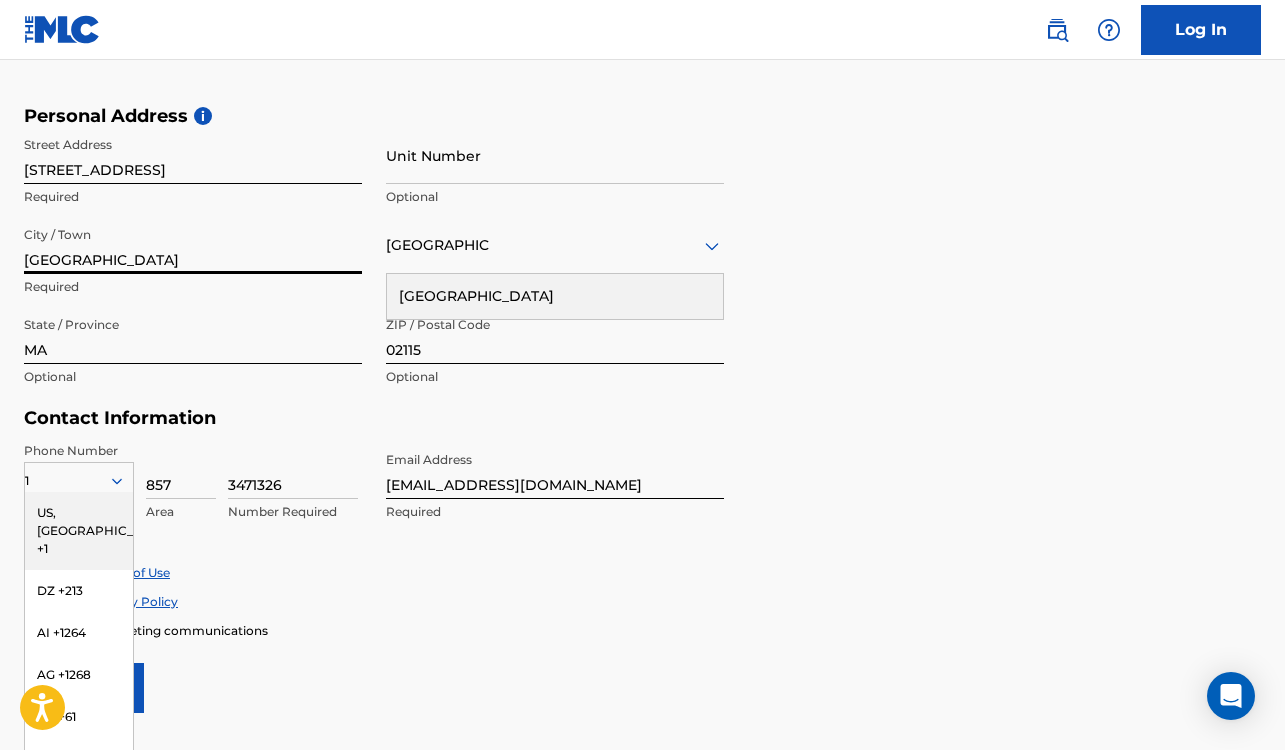 click on "[STREET_ADDRESS]" at bounding box center [193, 155] 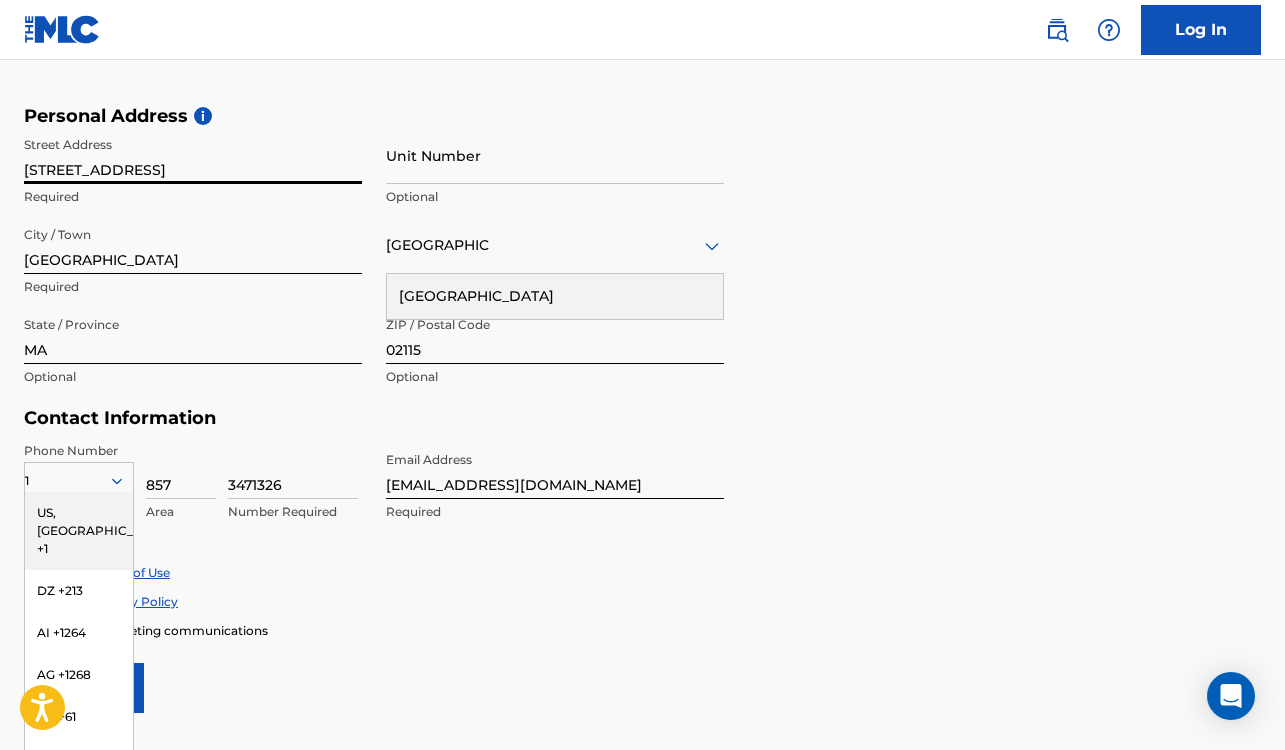 type on "[STREET_ADDRESS]" 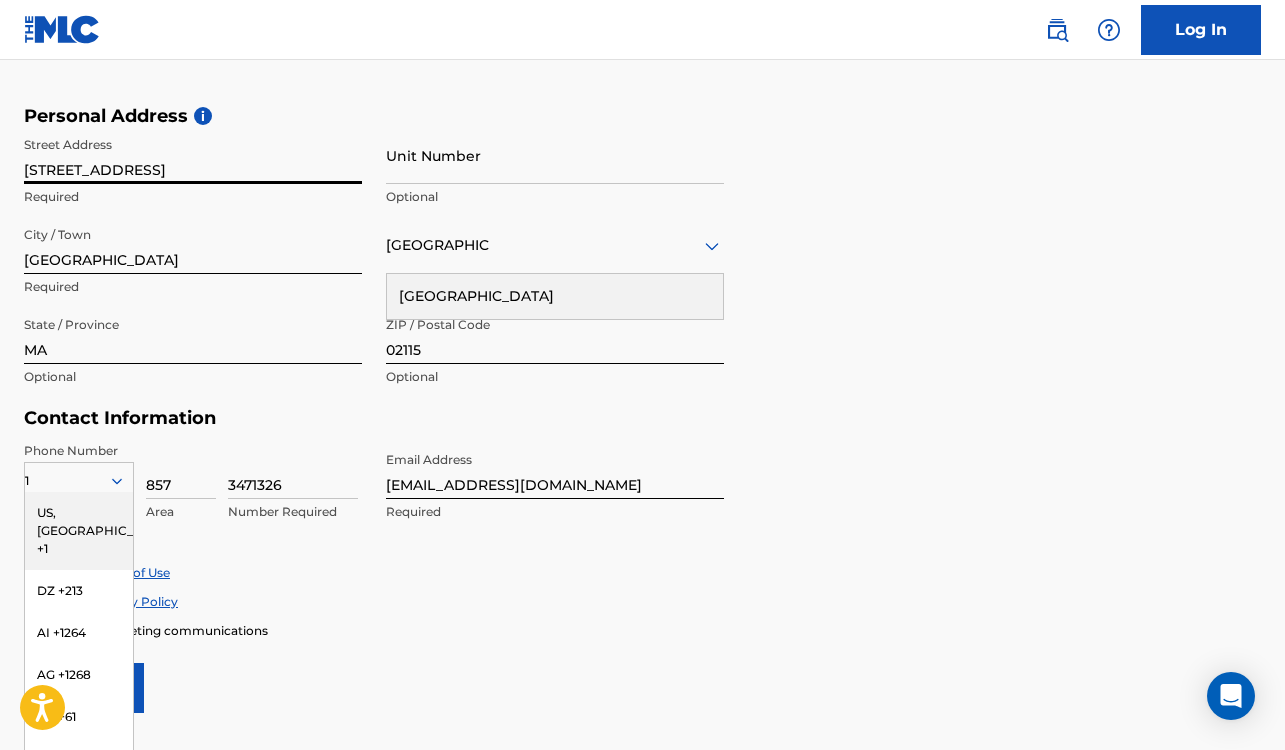 click on "Unit Number" at bounding box center (555, 155) 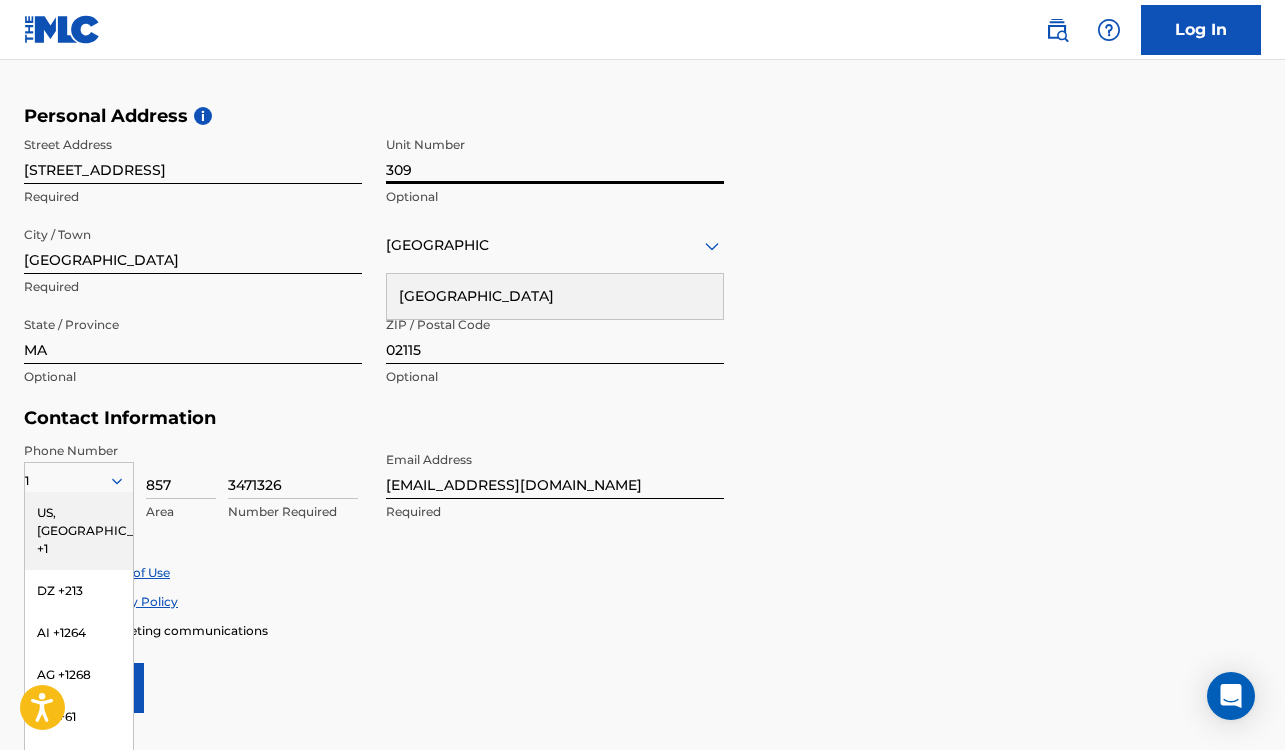 type on "309" 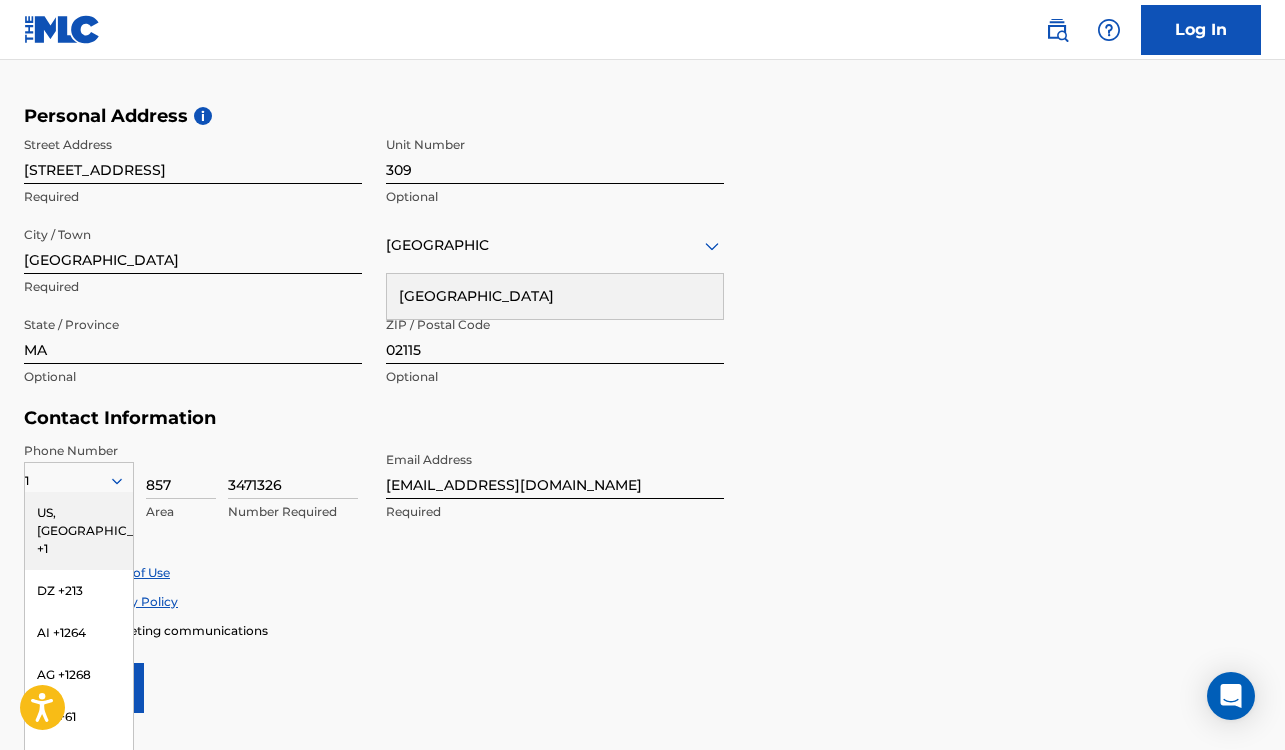 click on "Required" at bounding box center [193, 287] 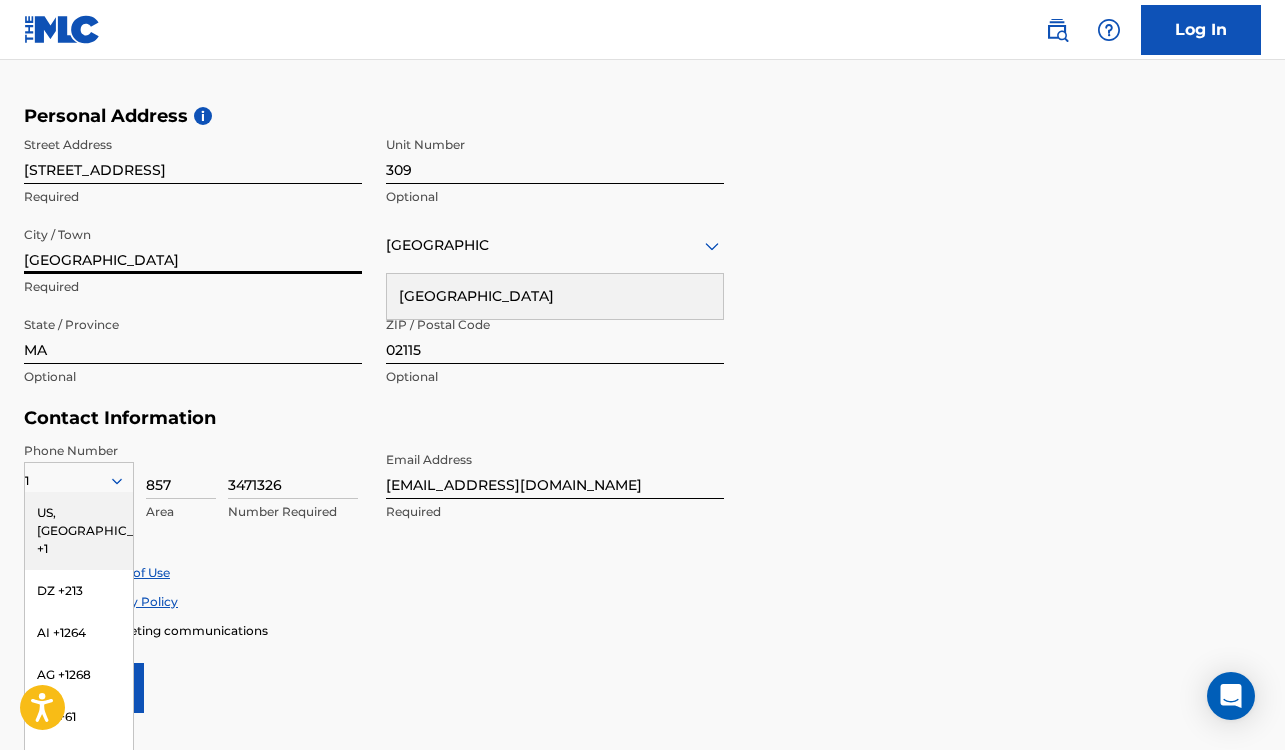 click on "[GEOGRAPHIC_DATA]" at bounding box center (193, 245) 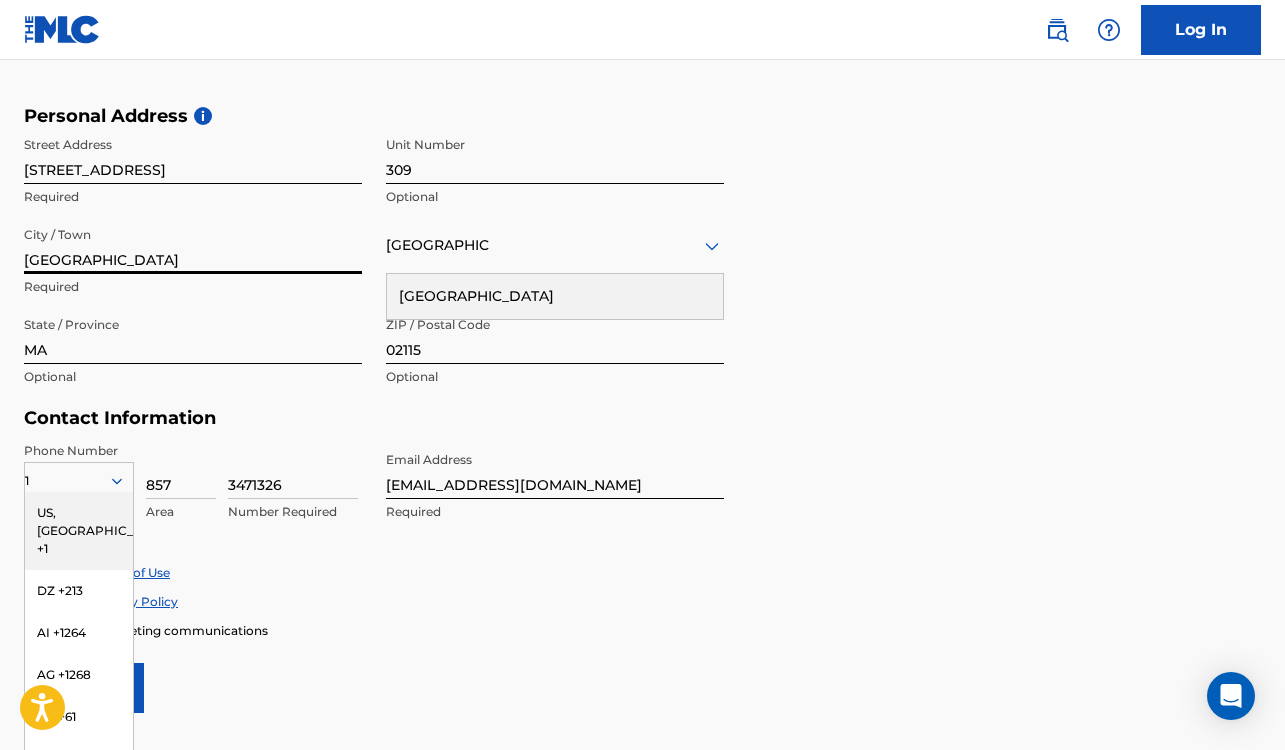 type on "[GEOGRAPHIC_DATA]" 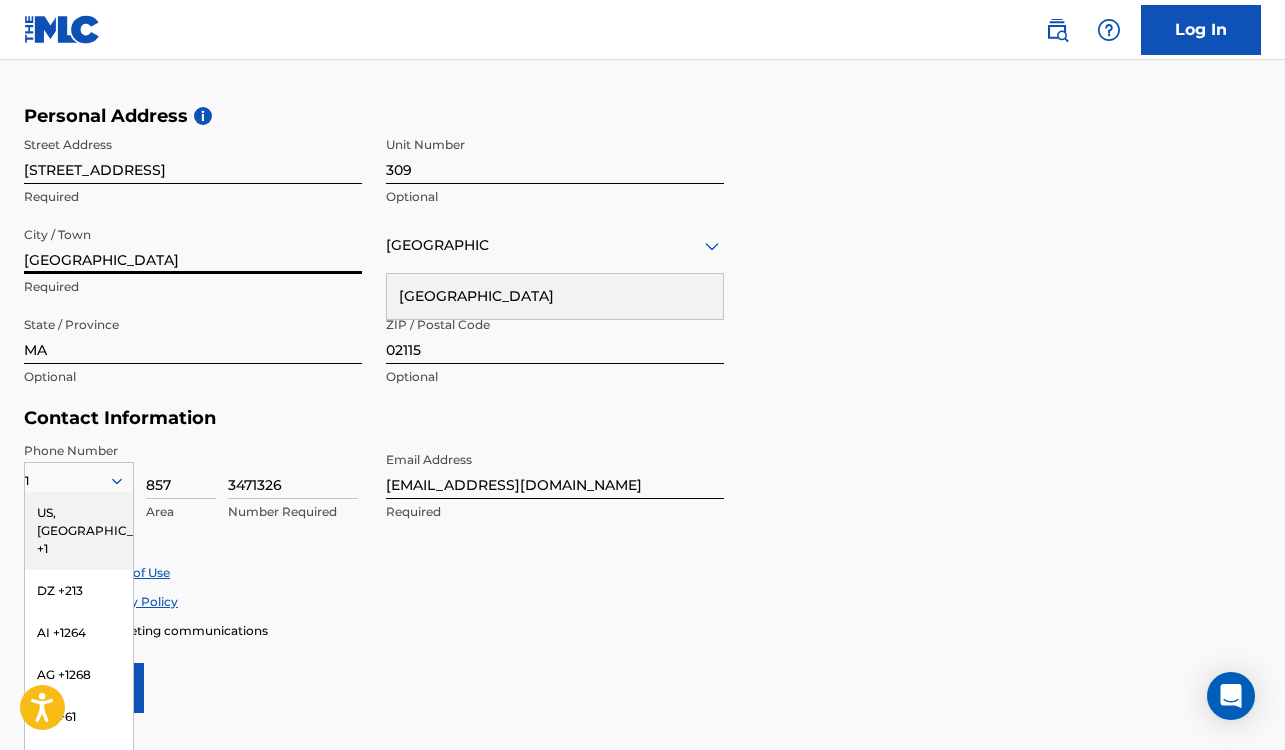 click on "MA" at bounding box center (193, 335) 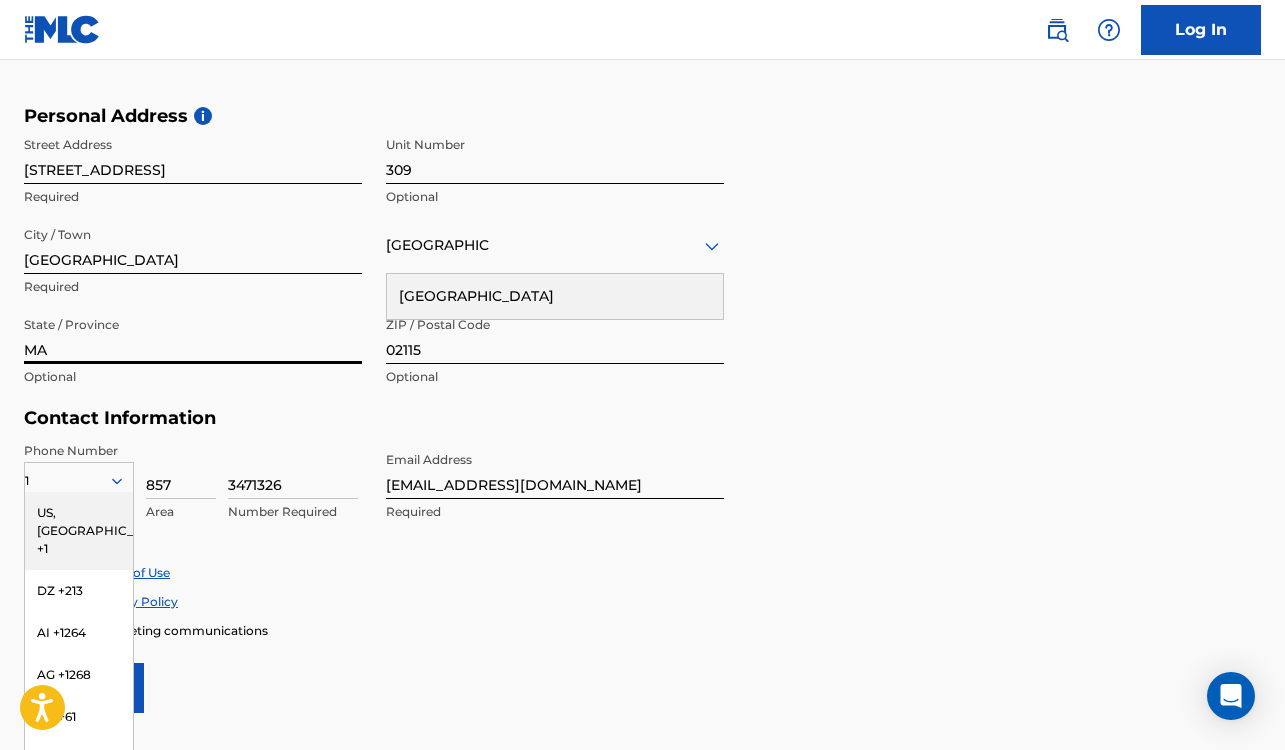 type on "X" 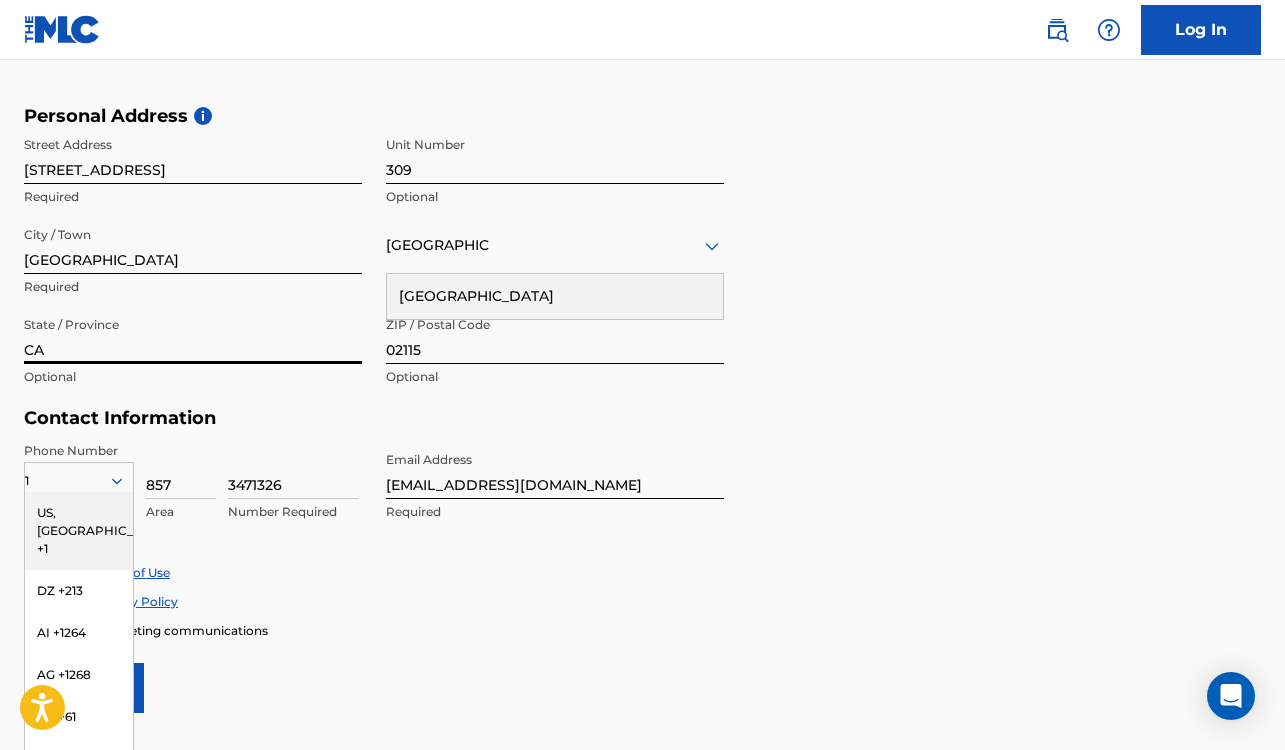 type on "CA" 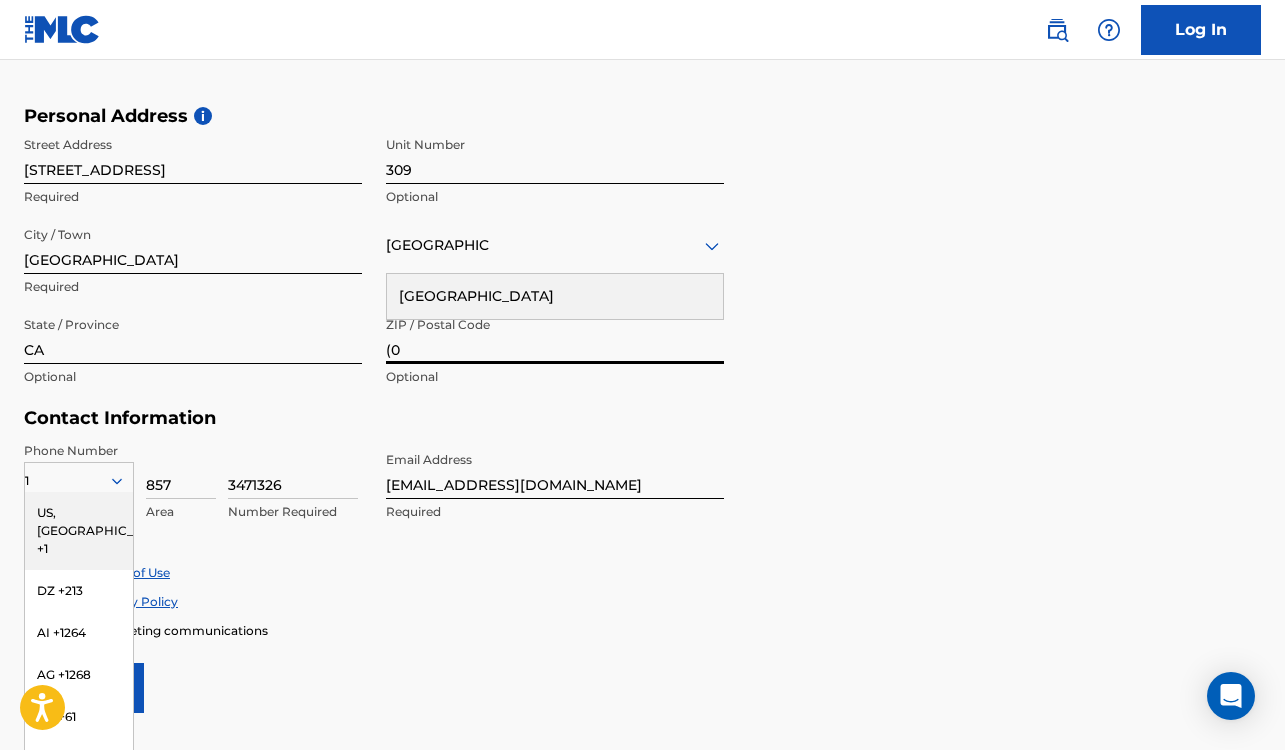 type on "(" 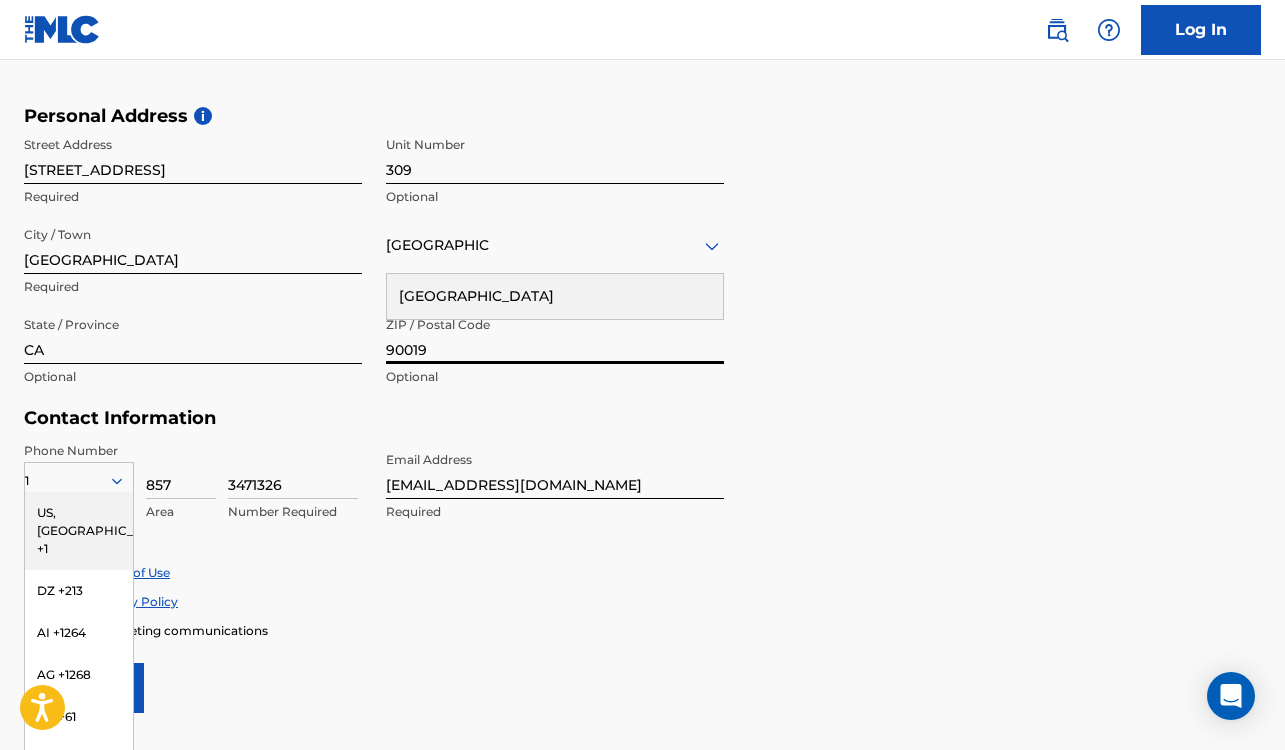 type on "90019" 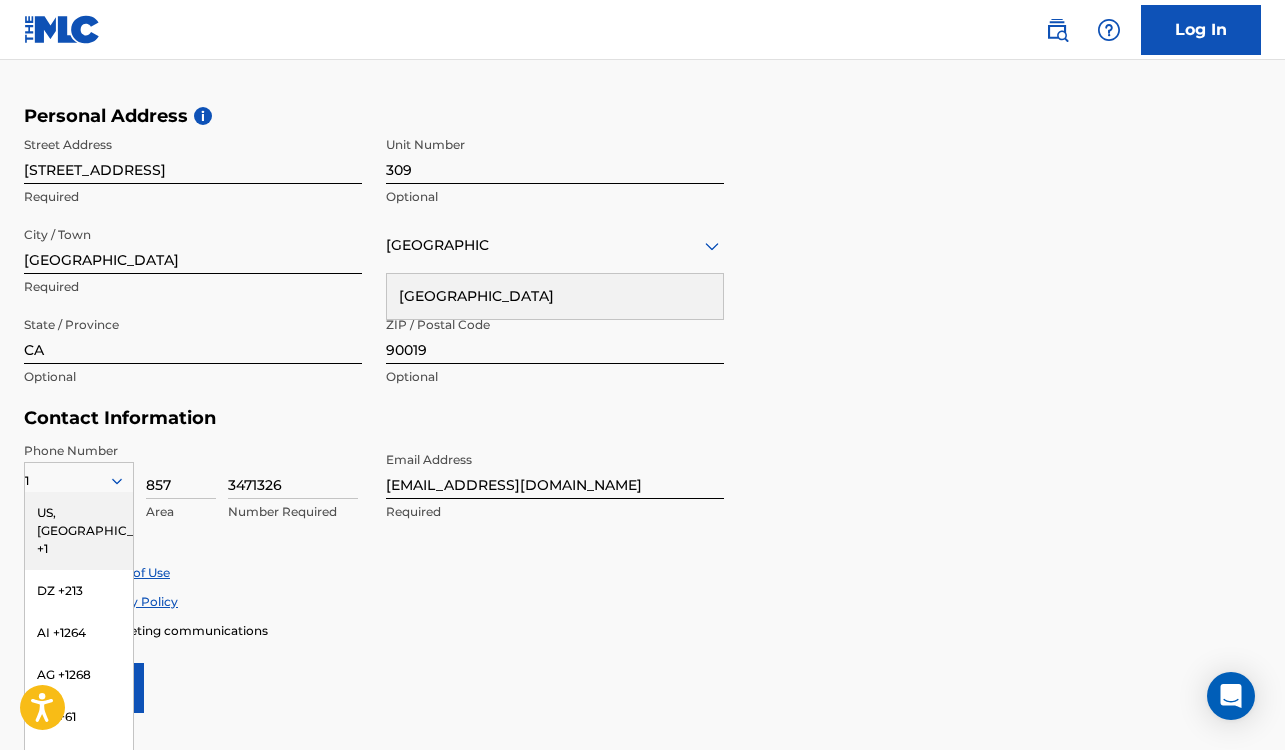 click on "Phone Number 1 [GEOGRAPHIC_DATA], [GEOGRAPHIC_DATA] +1 DZ +213 AI +1264 AG +1268 AU +61 BS +1242 BB +1246 BZ +501 BM +1441 BO +591 KY +1345 DM +1767 DO +1809 ER +291 ET +251 GA +241 GD +1473 IN +91 JM +1876 JP +81 LV +371 LB +961 LR +231 LY +218 MG +261 FM +691 ME, [GEOGRAPHIC_DATA] +381 MS +[GEOGRAPHIC_DATA] +212 NL +31 PE +51 PT +351 KN +1869 LC +1758 VC +1784 SN +221 SK +421 CH +41 TT +1868 TN +216 TC +1649 AE +971 VG +1284 WF +681 Country Required 857 Area 3471326 Number Required Email Address [EMAIL_ADDRESS][DOMAIN_NAME] Required" at bounding box center [374, 503] 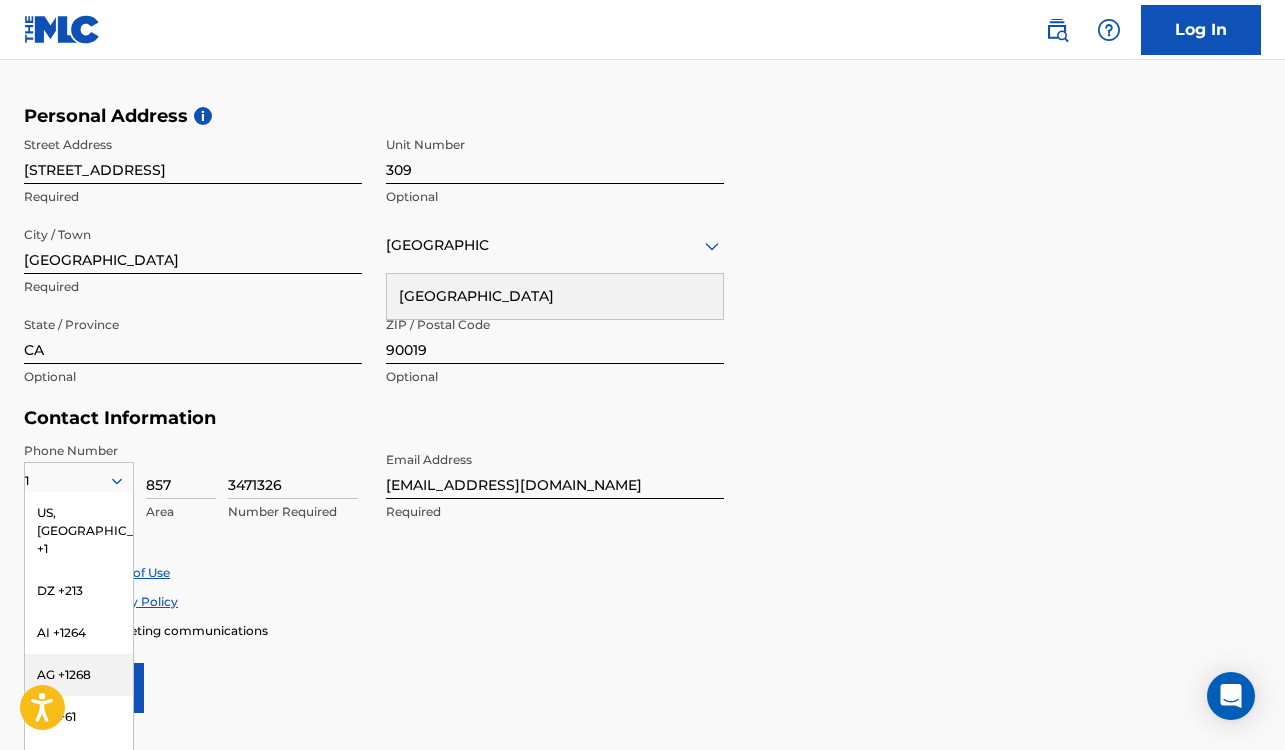 scroll, scrollTop: 671, scrollLeft: 0, axis: vertical 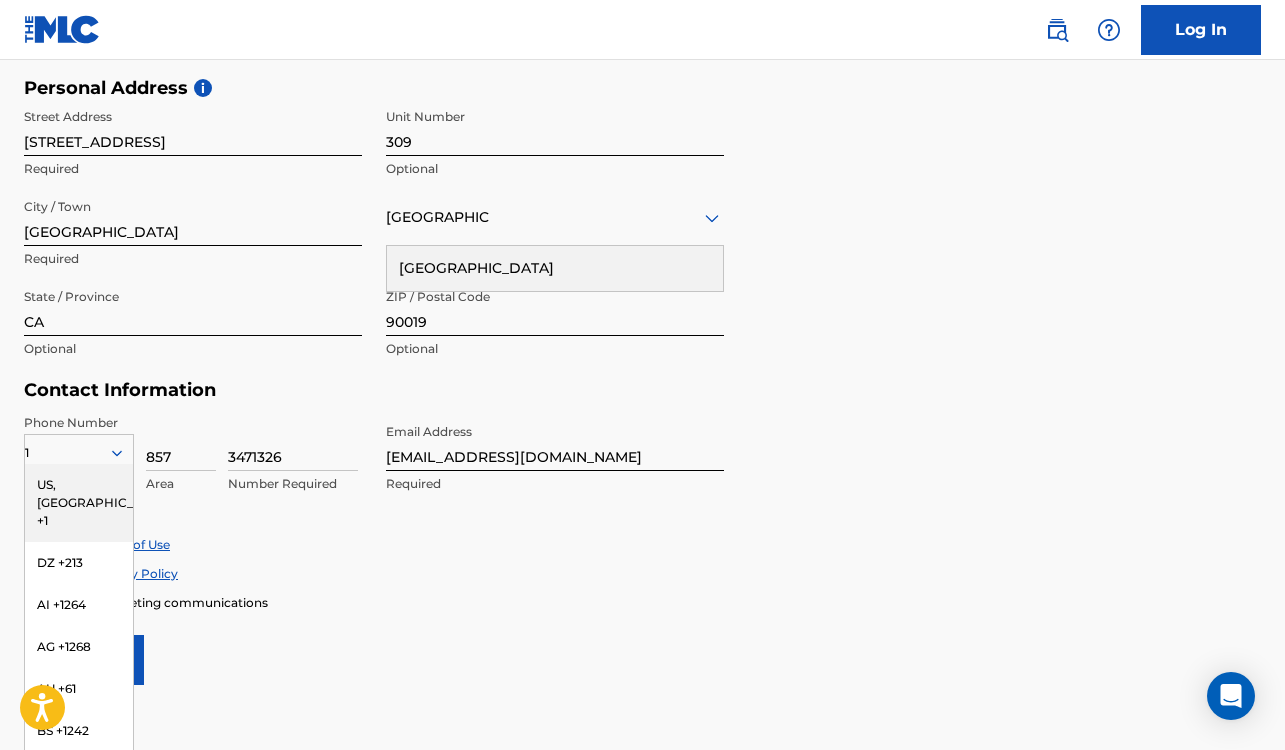 click on "US, [GEOGRAPHIC_DATA] +1" at bounding box center [79, 503] 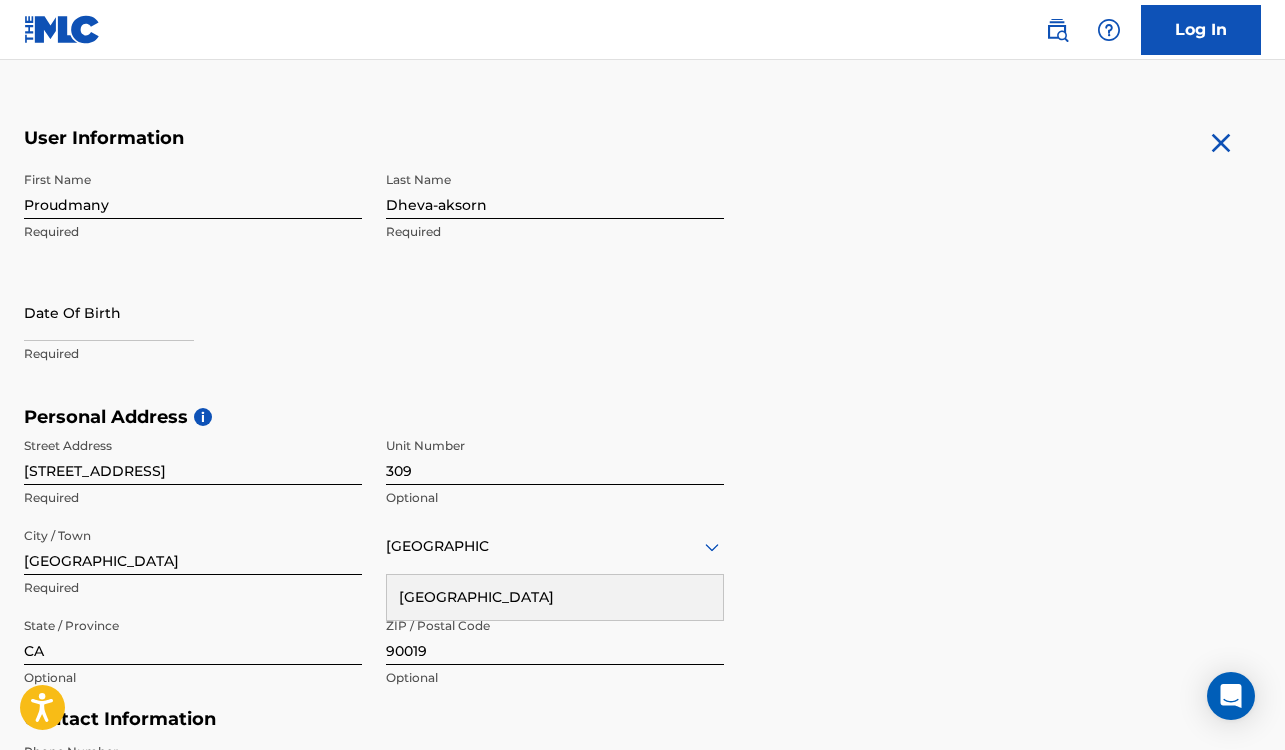 scroll, scrollTop: 347, scrollLeft: 0, axis: vertical 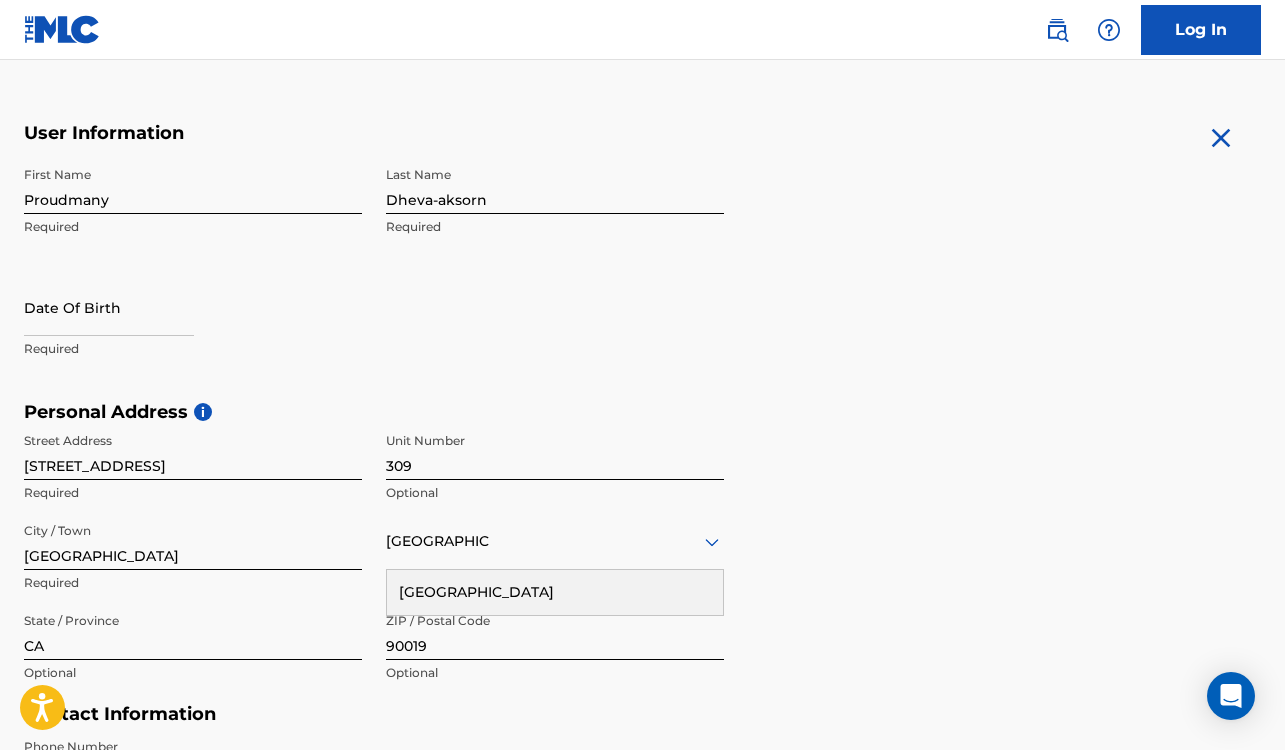 click at bounding box center [109, 307] 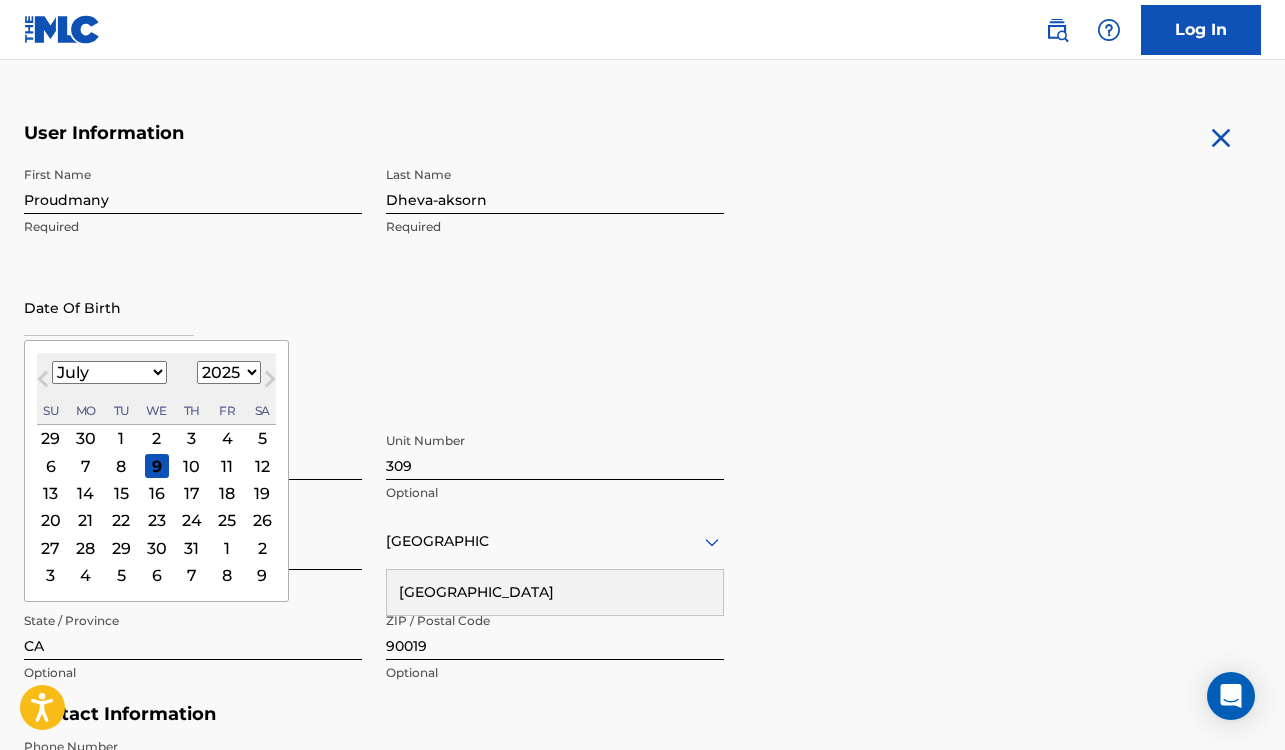 click on "January February March April May June July August September October November December" at bounding box center (109, 372) 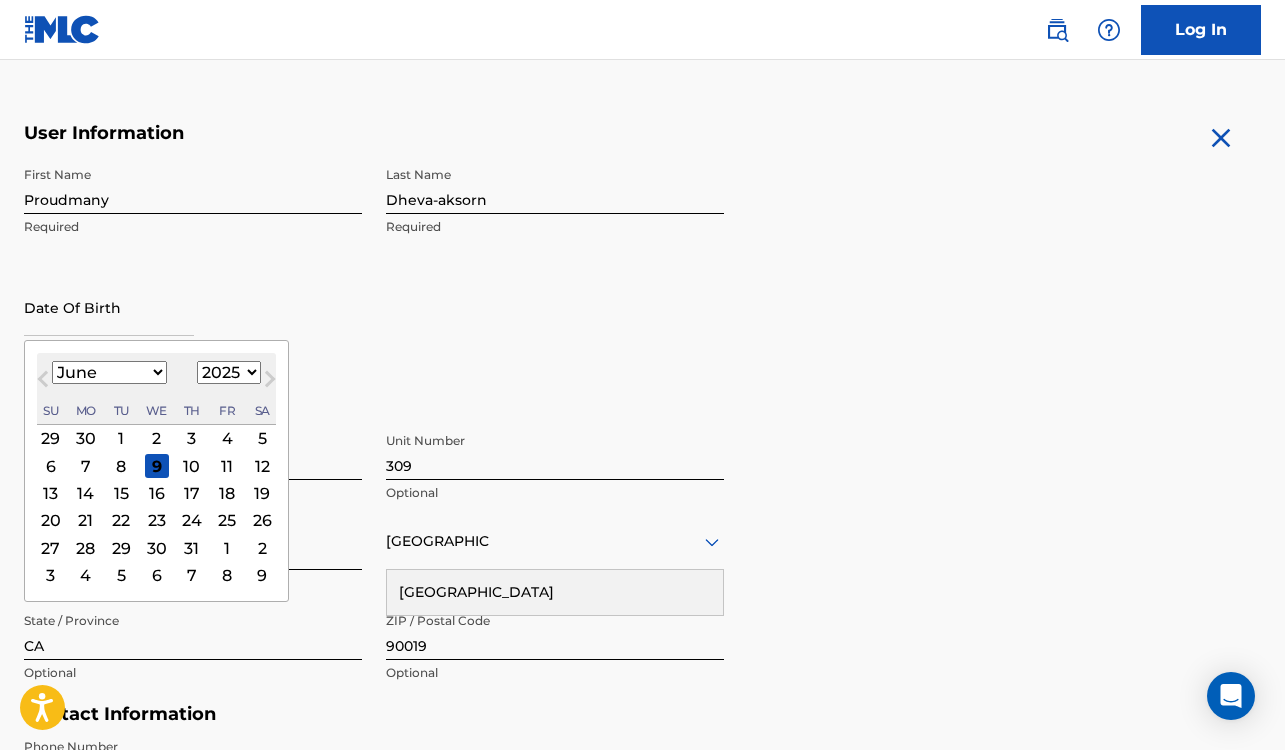 click on "1899 1900 1901 1902 1903 1904 1905 1906 1907 1908 1909 1910 1911 1912 1913 1914 1915 1916 1917 1918 1919 1920 1921 1922 1923 1924 1925 1926 1927 1928 1929 1930 1931 1932 1933 1934 1935 1936 1937 1938 1939 1940 1941 1942 1943 1944 1945 1946 1947 1948 1949 1950 1951 1952 1953 1954 1955 1956 1957 1958 1959 1960 1961 1962 1963 1964 1965 1966 1967 1968 1969 1970 1971 1972 1973 1974 1975 1976 1977 1978 1979 1980 1981 1982 1983 1984 1985 1986 1987 1988 1989 1990 1991 1992 1993 1994 1995 1996 1997 1998 1999 2000 2001 2002 2003 2004 2005 2006 2007 2008 2009 2010 2011 2012 2013 2014 2015 2016 2017 2018 2019 2020 2021 2022 2023 2024 2025 2026 2027 2028 2029 2030 2031 2032 2033 2034 2035 2036 2037 2038 2039 2040 2041 2042 2043 2044 2045 2046 2047 2048 2049 2050 2051 2052 2053 2054 2055 2056 2057 2058 2059 2060 2061 2062 2063 2064 2065 2066 2067 2068 2069 2070 2071 2072 2073 2074 2075 2076 2077 2078 2079 2080 2081 2082 2083 2084 2085 2086 2087 2088 2089 2090 2091 2092 2093 2094 2095 2096 2097 2098 2099 2100" at bounding box center [229, 372] 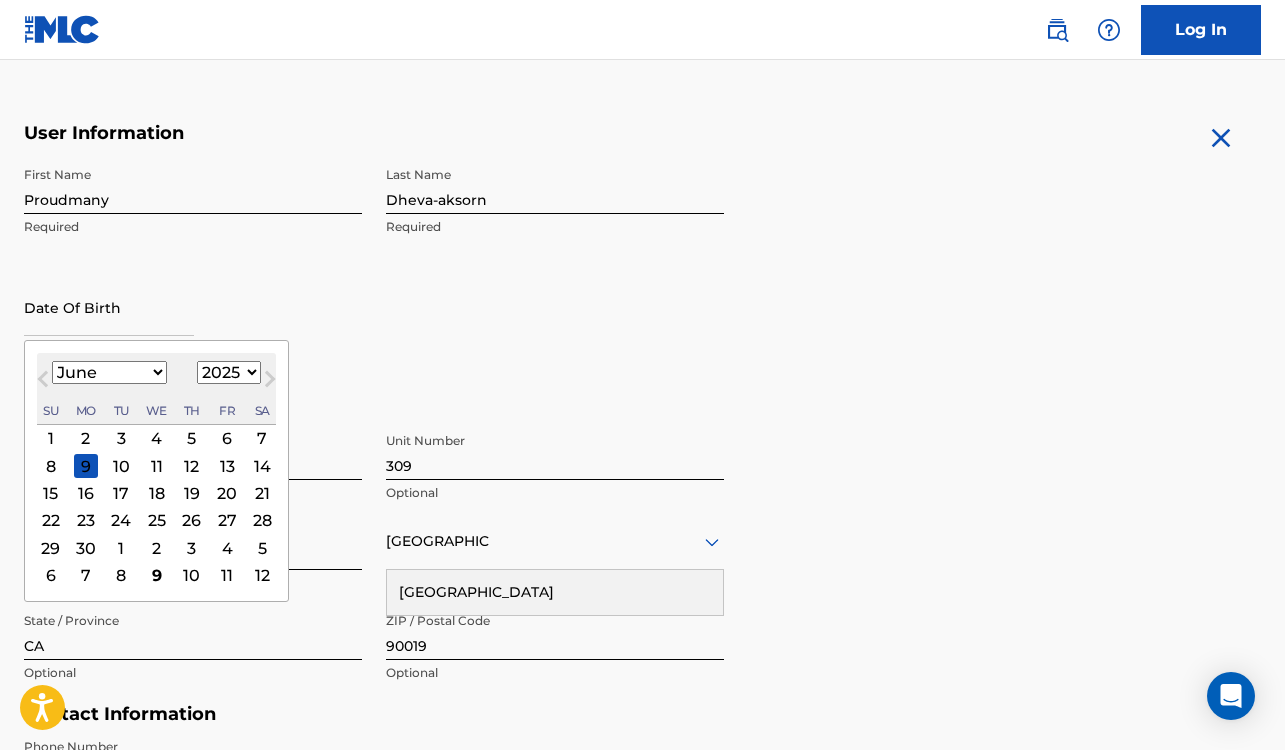 select on "2001" 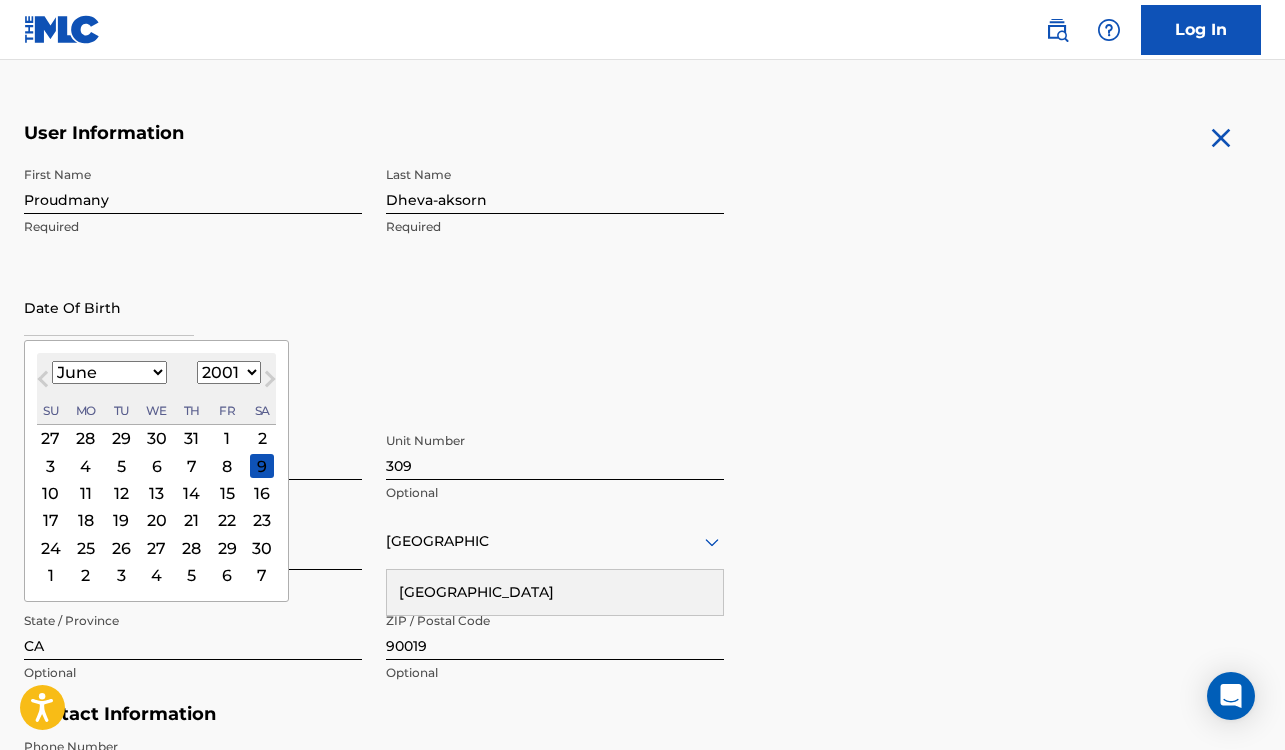 click on "19" at bounding box center [121, 520] 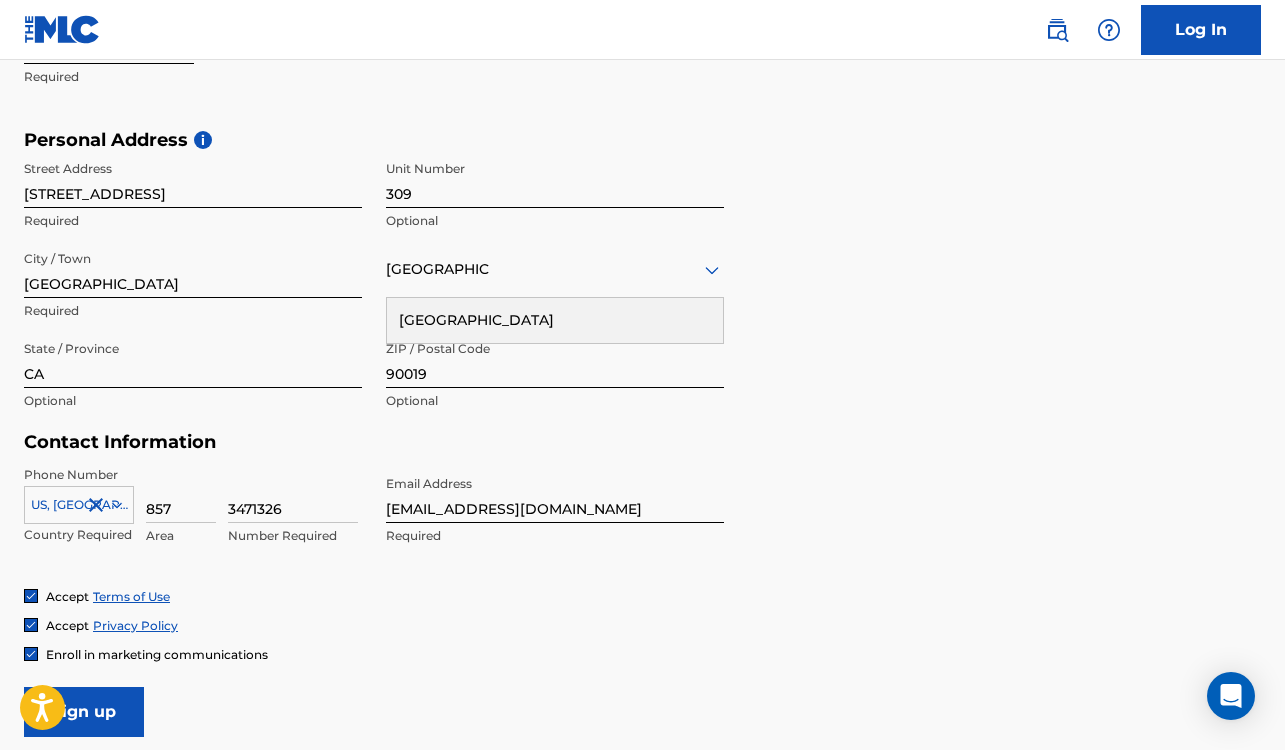 scroll, scrollTop: 658, scrollLeft: 0, axis: vertical 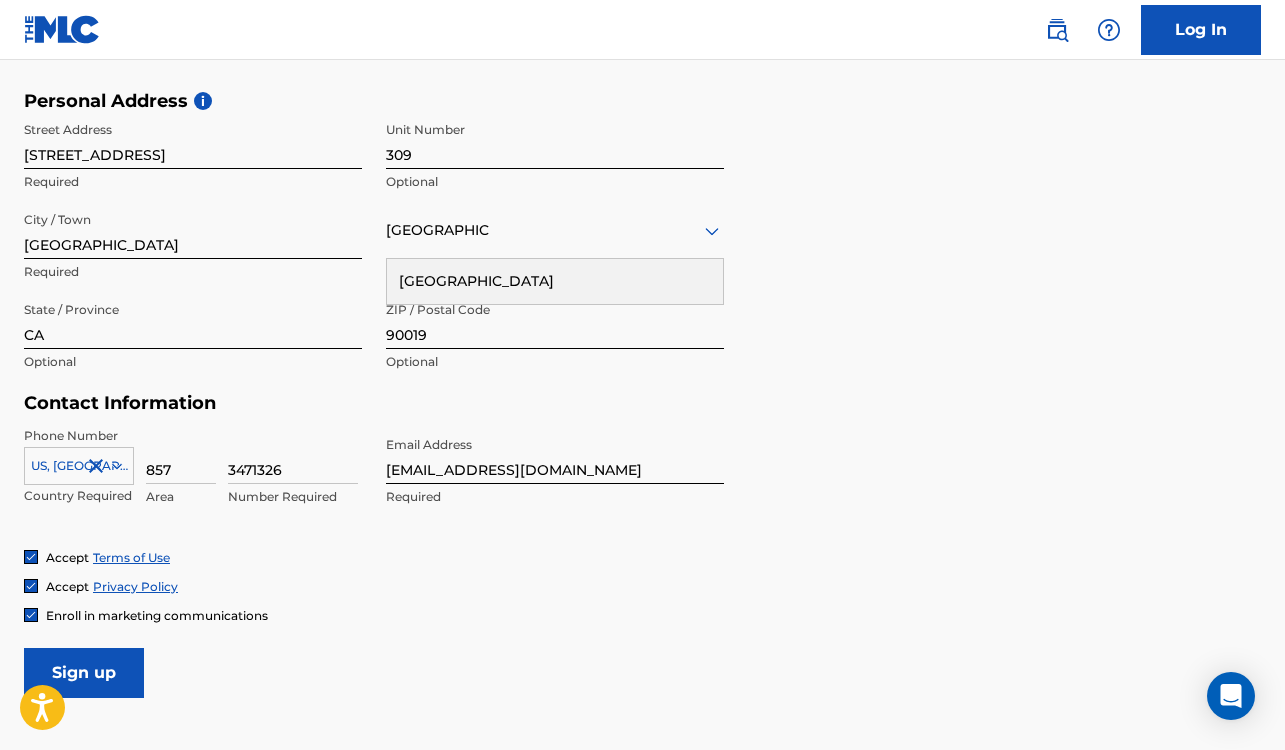 click on "[EMAIL_ADDRESS][DOMAIN_NAME]" at bounding box center [555, 455] 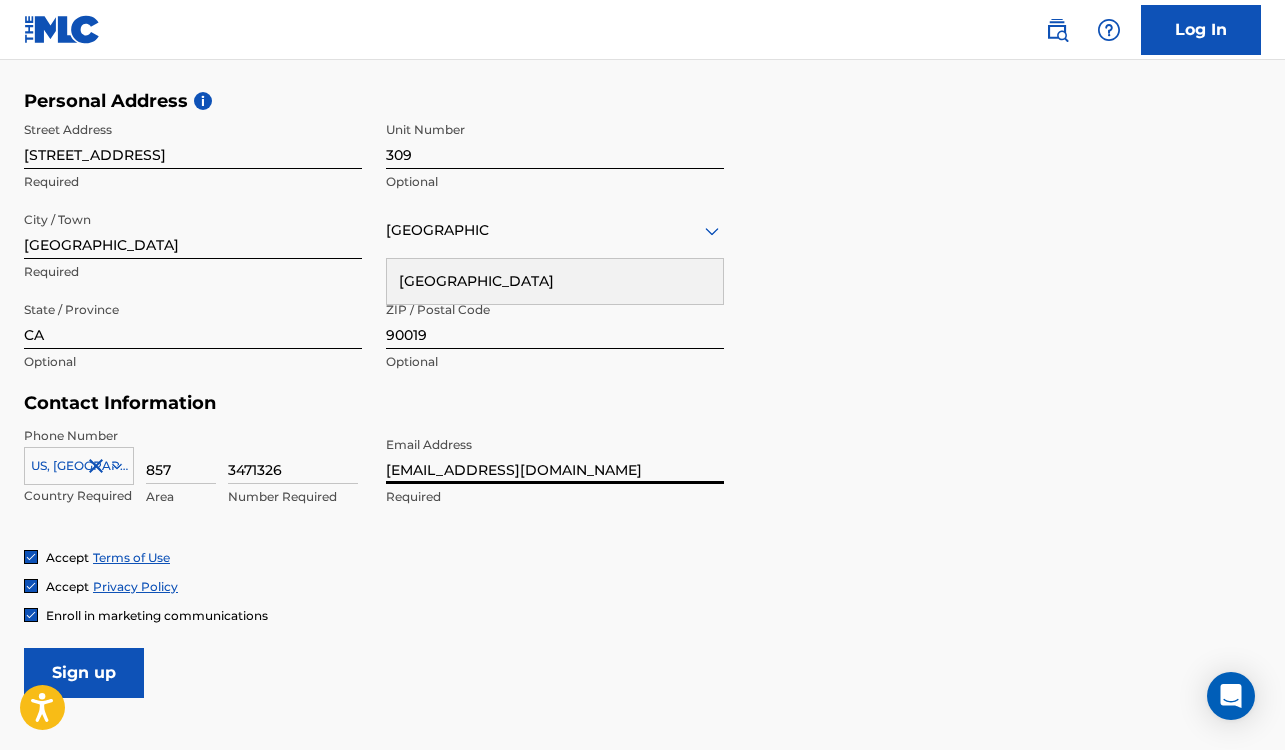 type on "[EMAIL_ADDRESS][DOMAIN_NAME]" 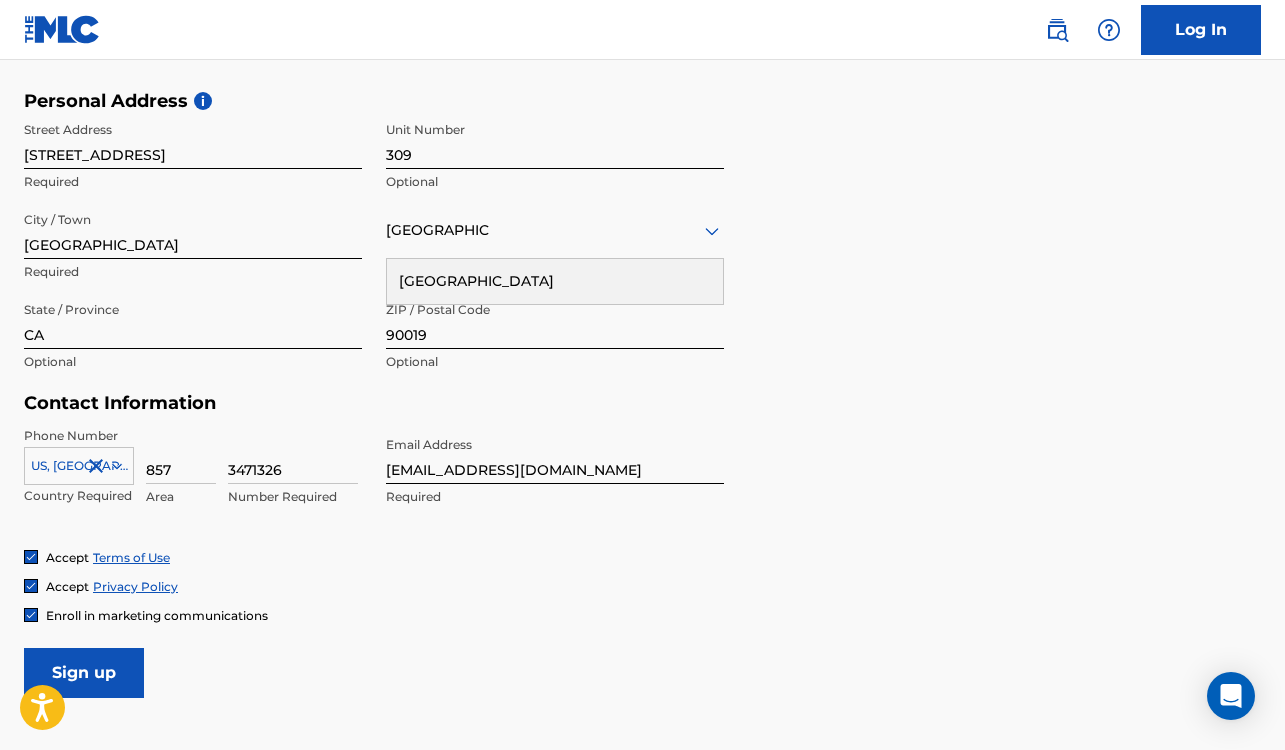 type 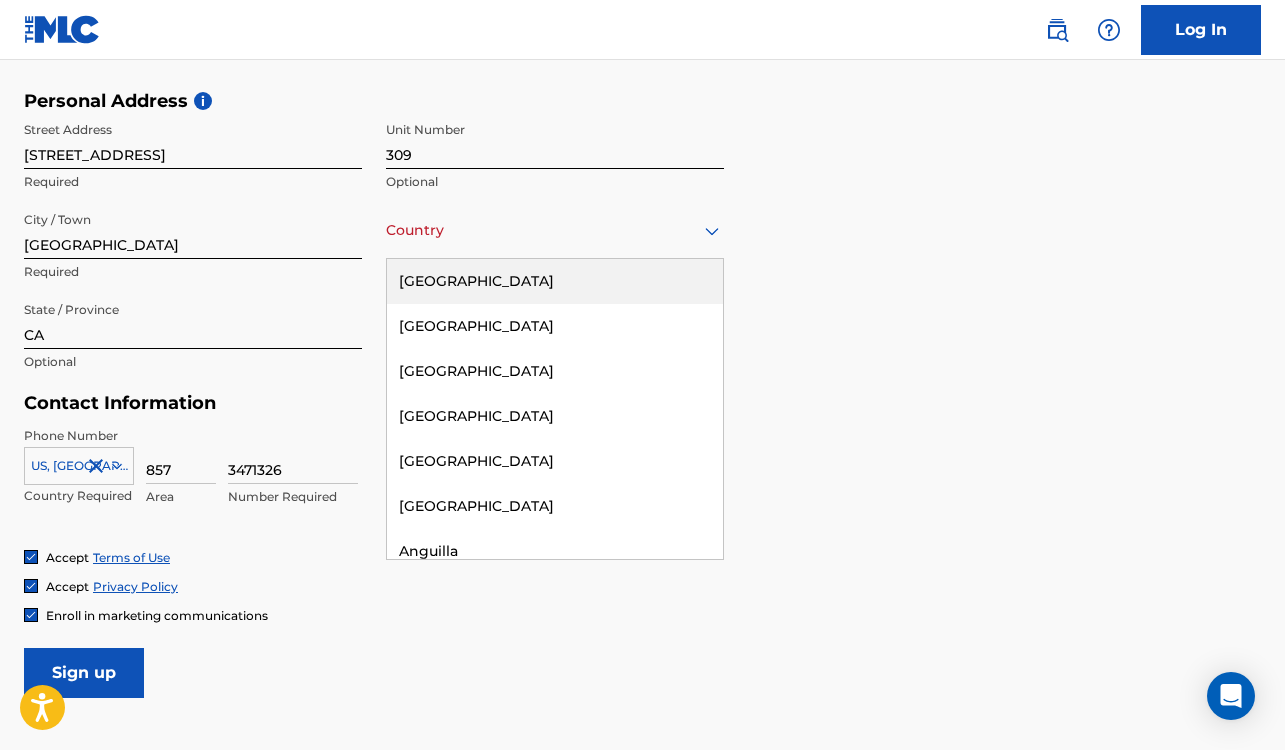 click on "Country" at bounding box center [555, 230] 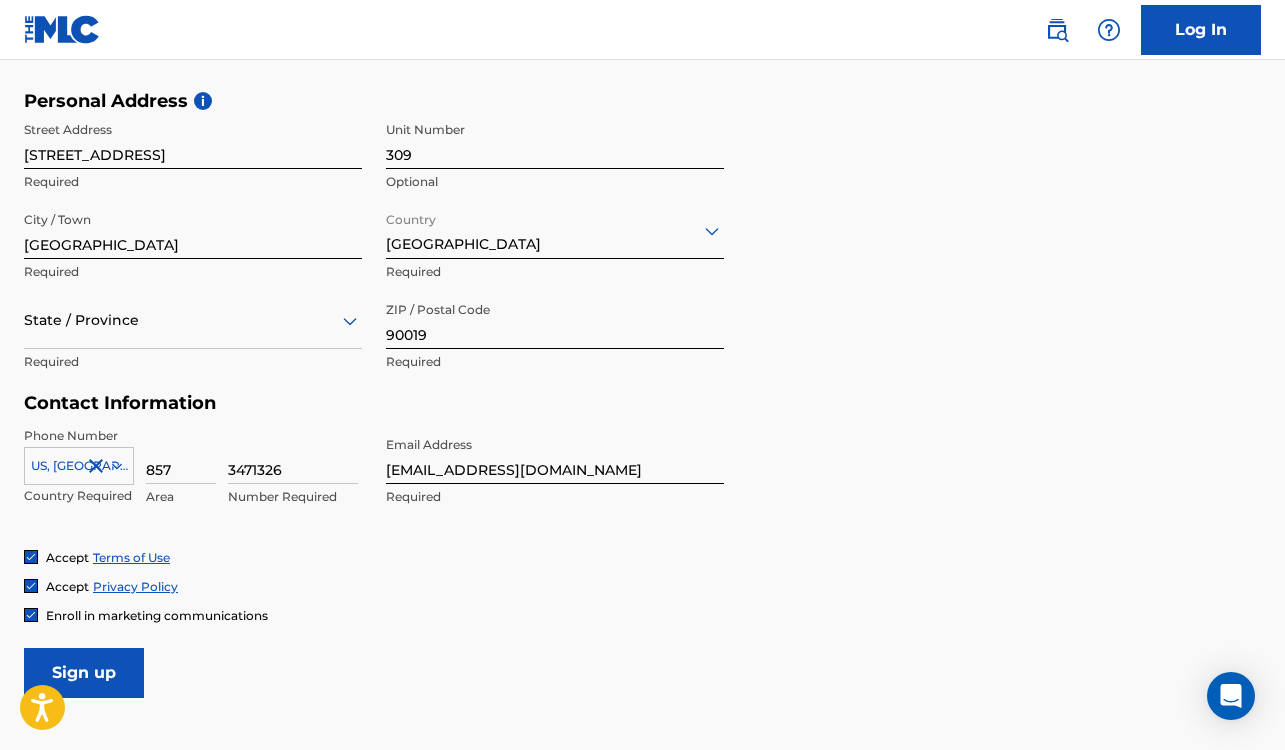 click on "Sign up" at bounding box center [84, 673] 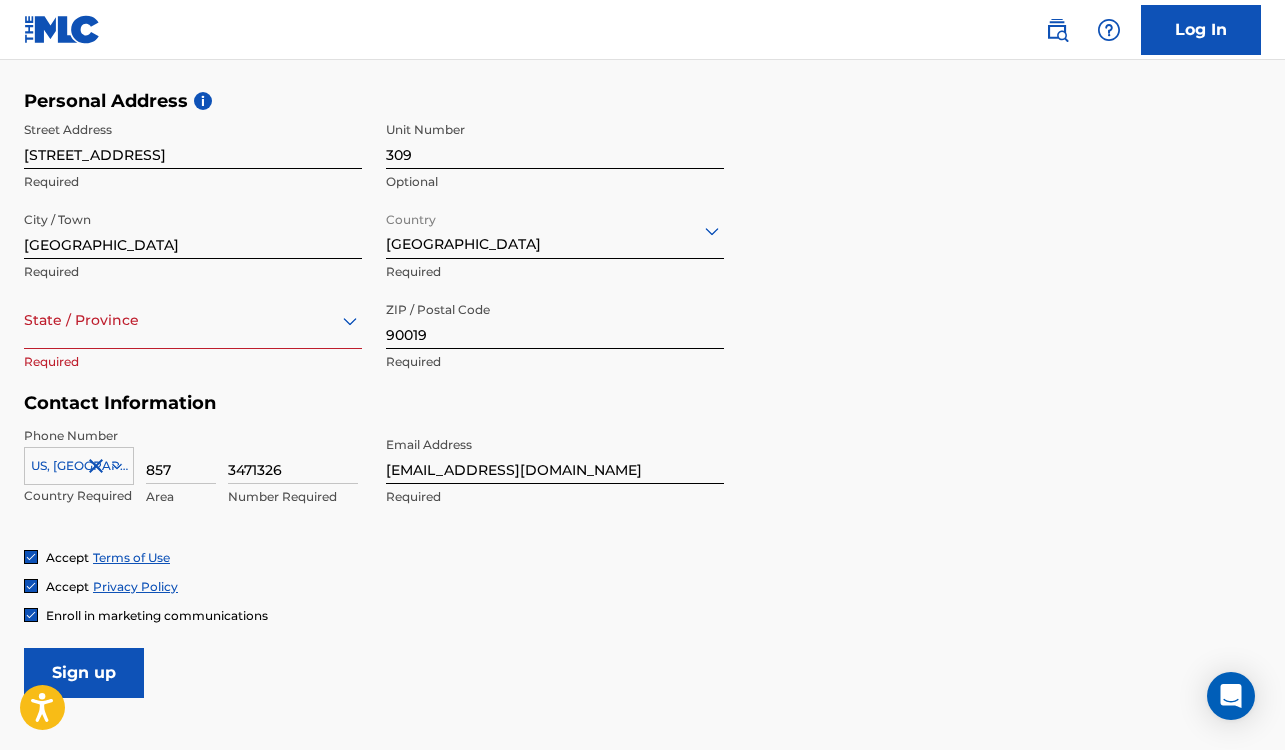 click on "Required" at bounding box center [193, 362] 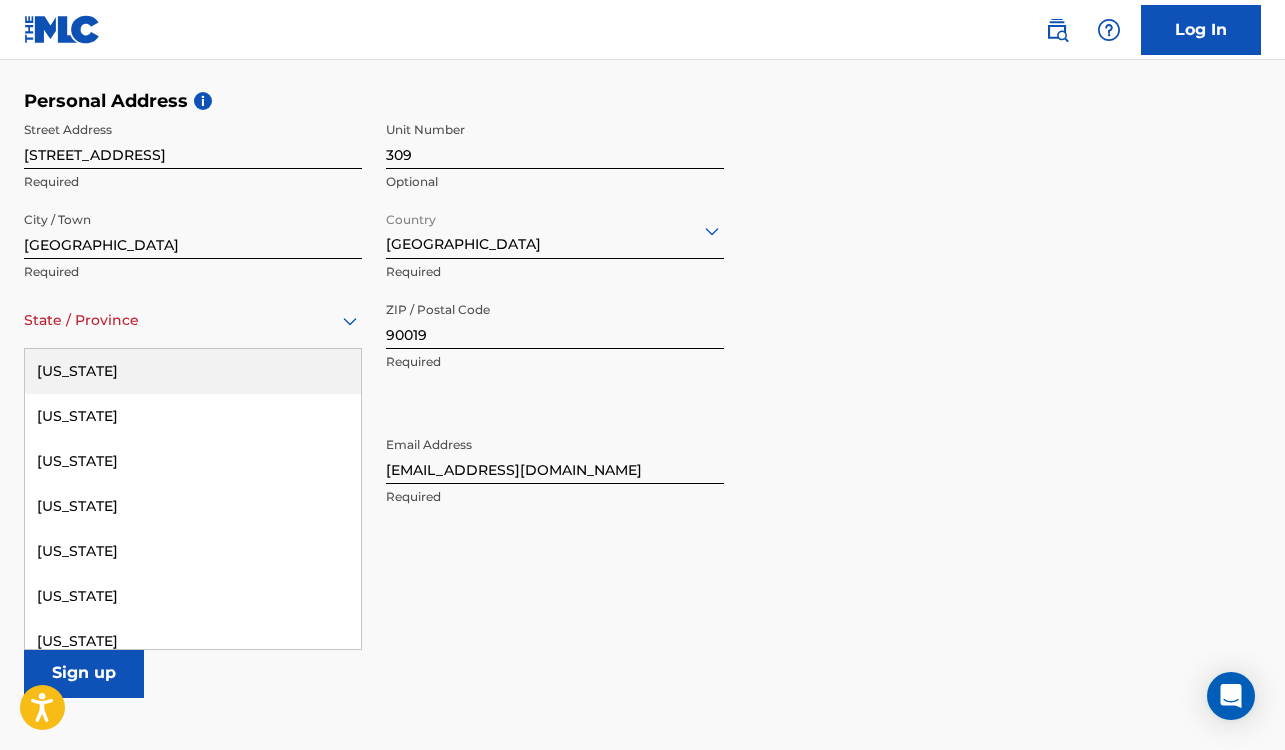 click on "State / Province" at bounding box center [193, 320] 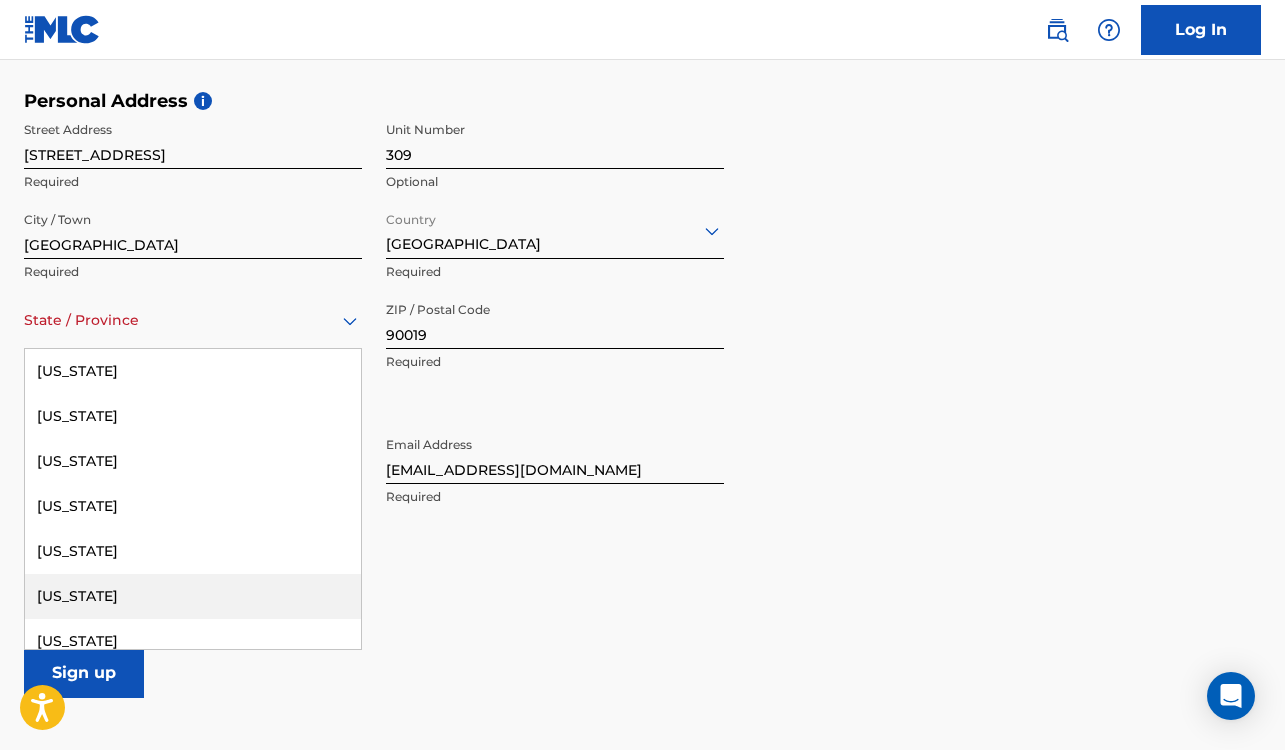 click on "[US_STATE]" at bounding box center (193, 596) 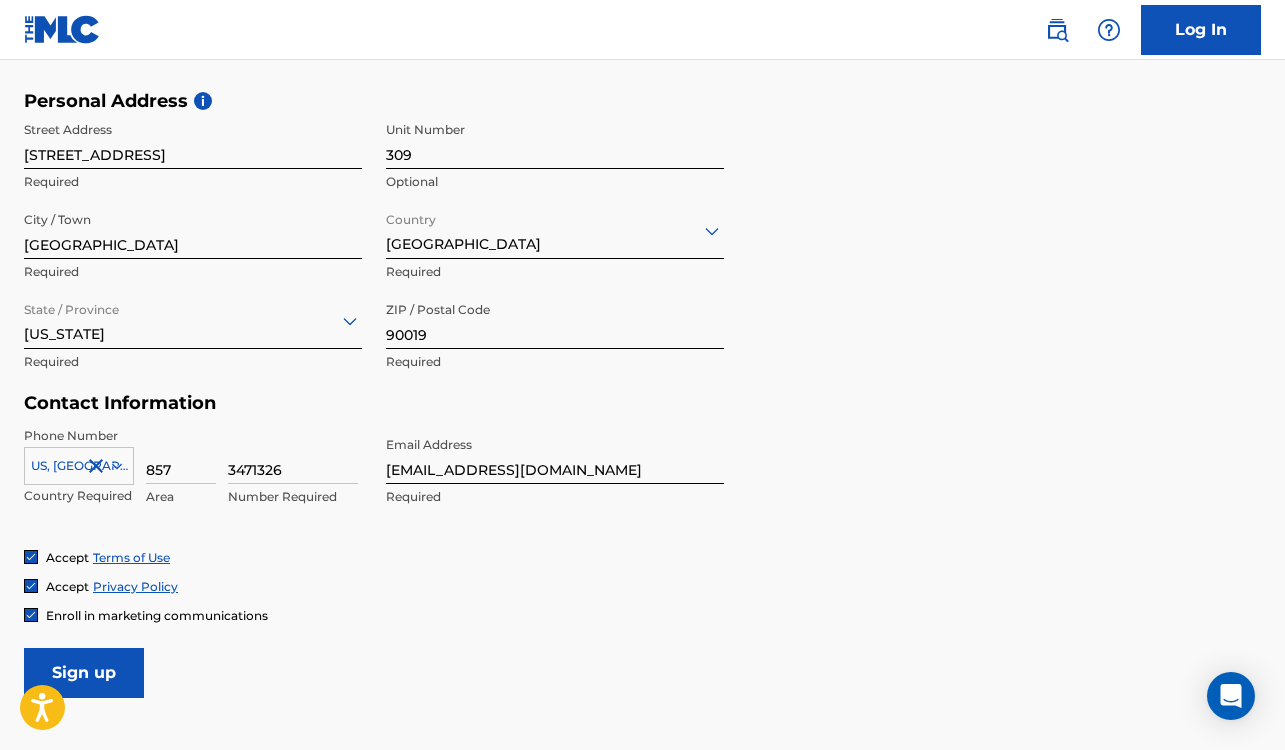click on "Sign up" at bounding box center (84, 673) 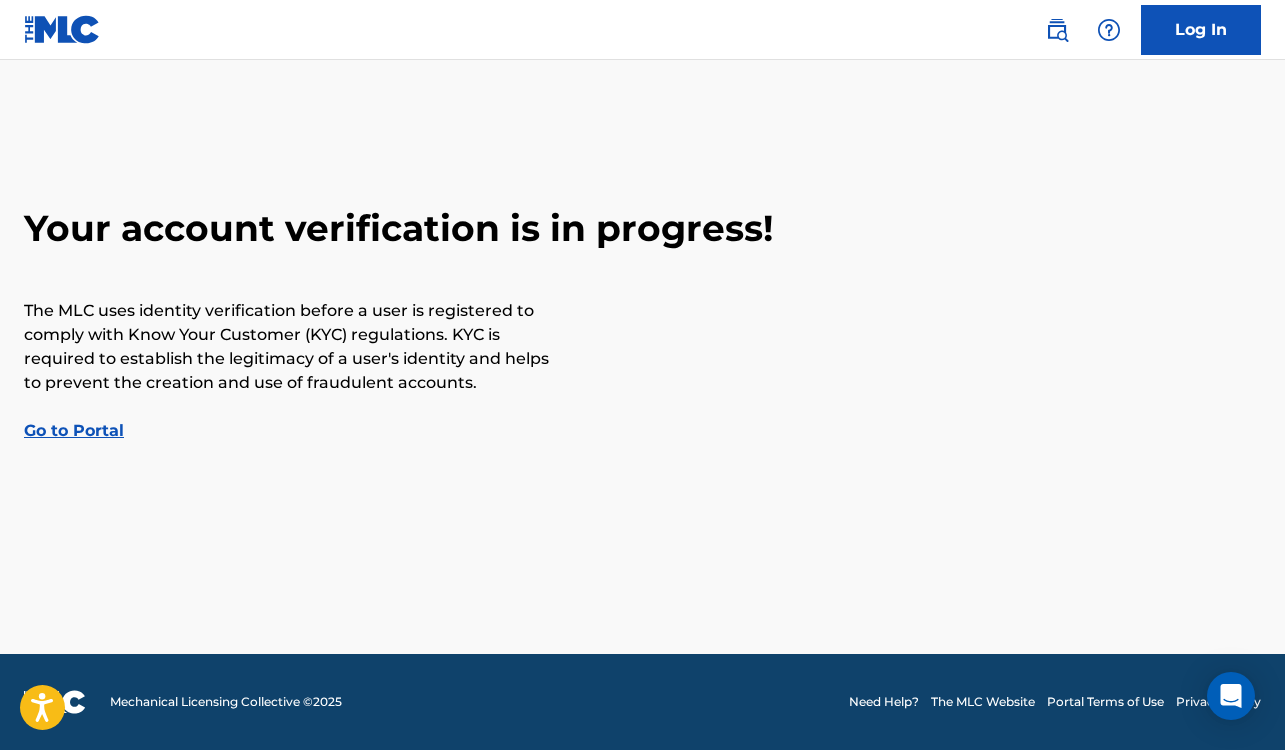 scroll, scrollTop: 0, scrollLeft: 0, axis: both 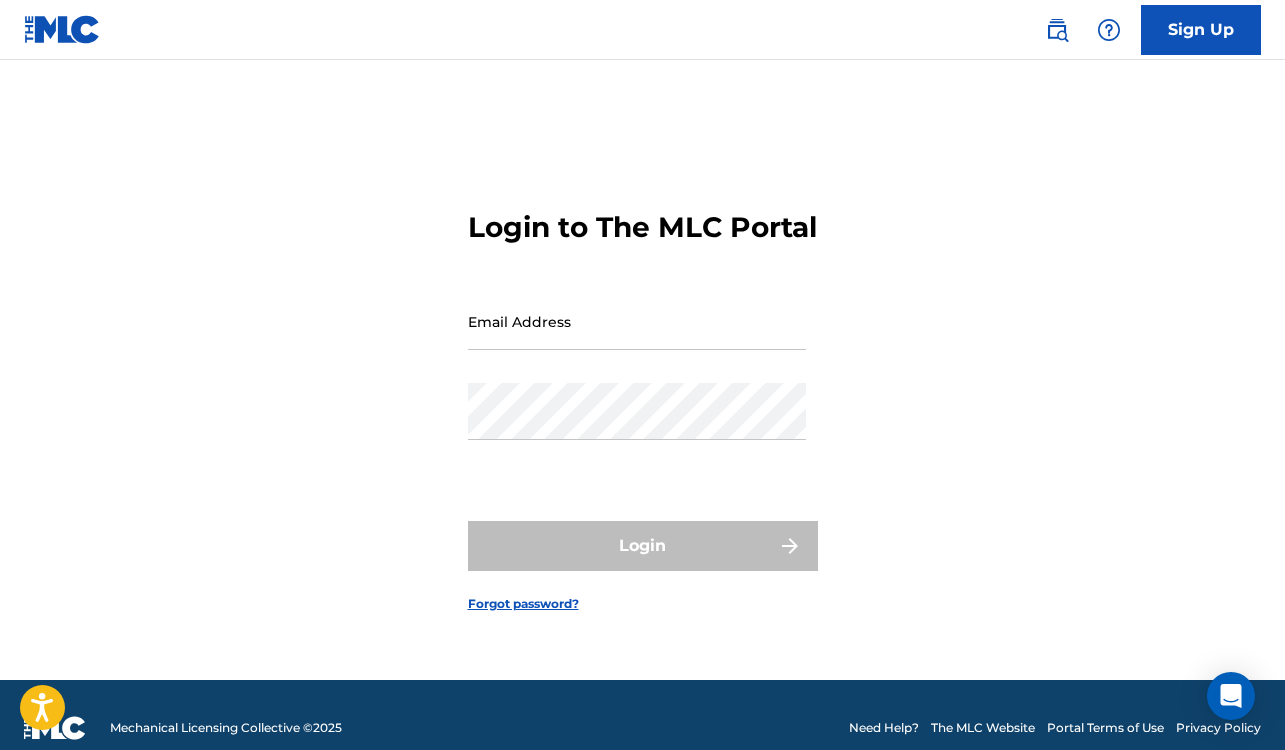 click on "Email Address" at bounding box center (637, 321) 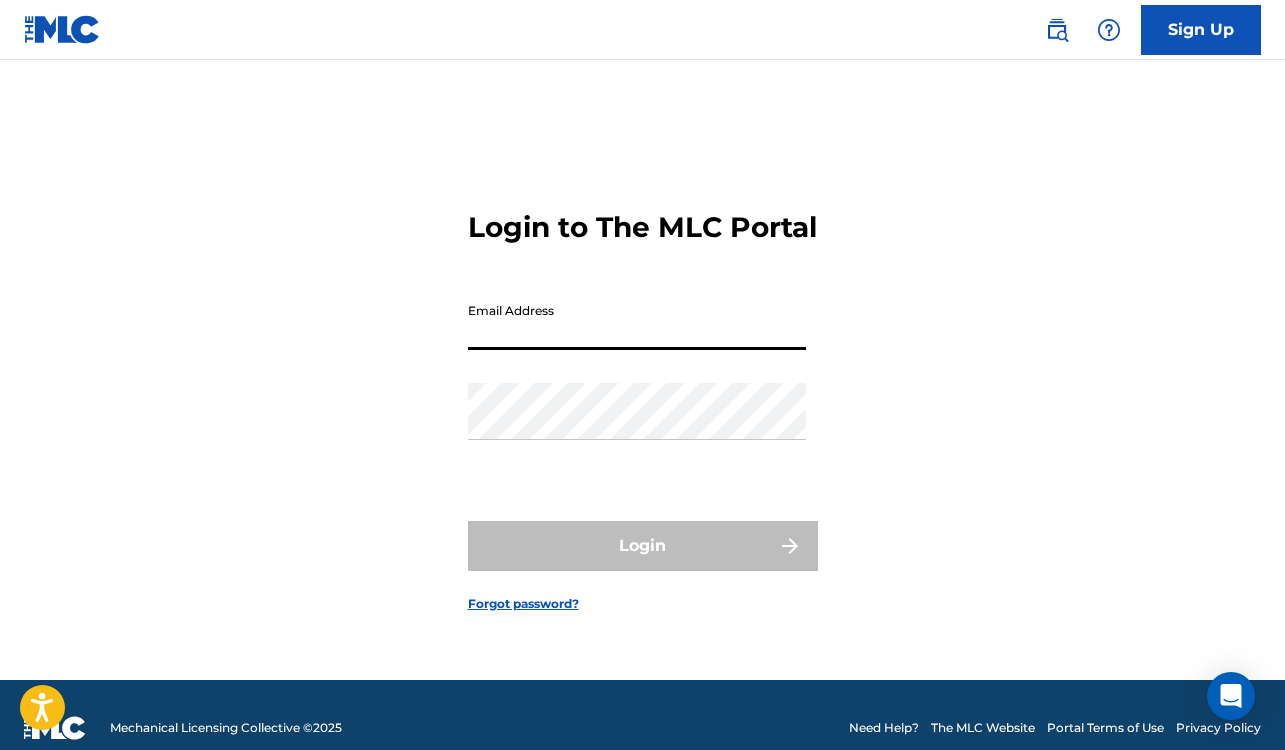 type on "[EMAIL_ADDRESS][DOMAIN_NAME]" 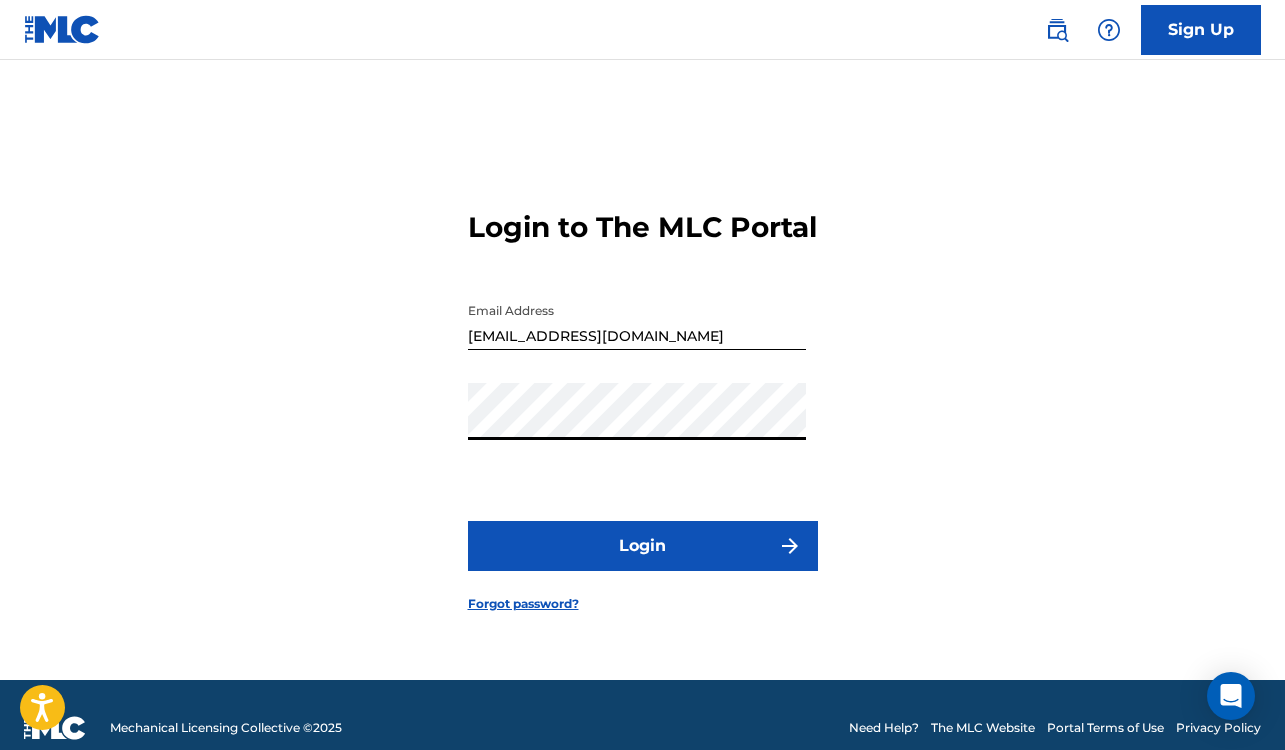 click on "Login" at bounding box center [643, 546] 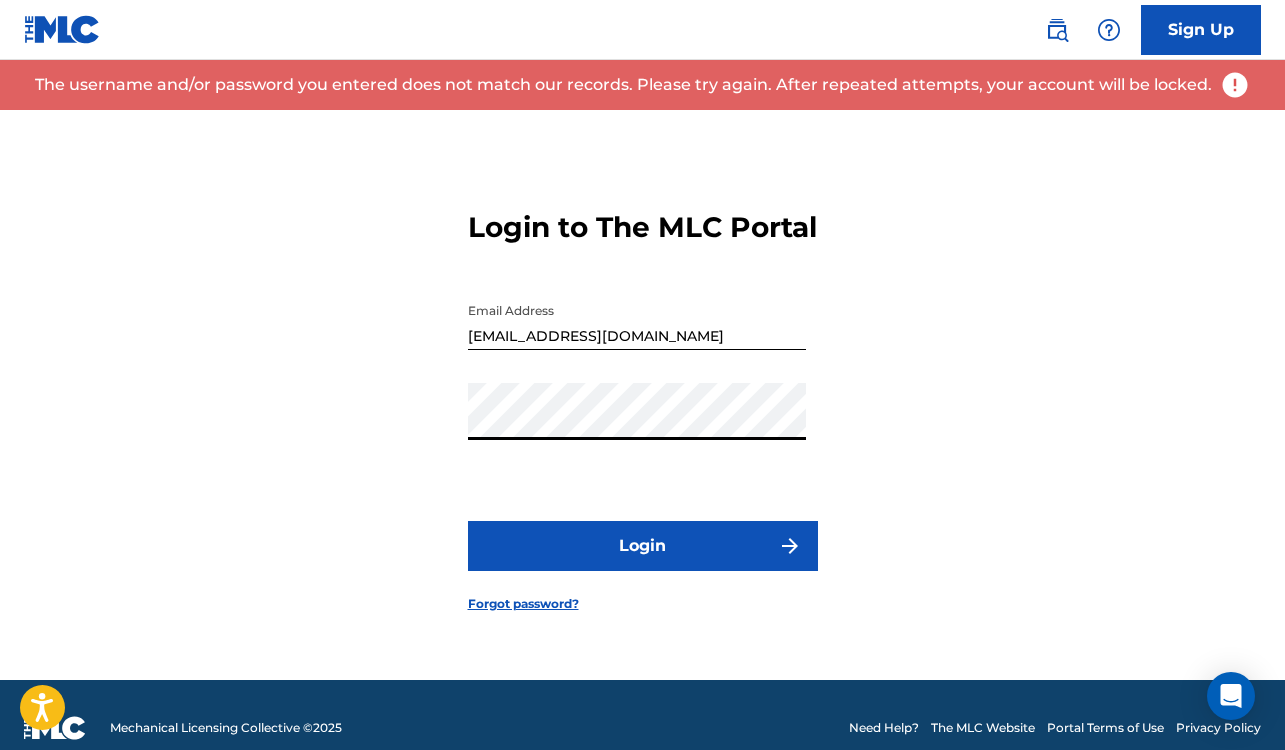 click on "Login" at bounding box center [643, 546] 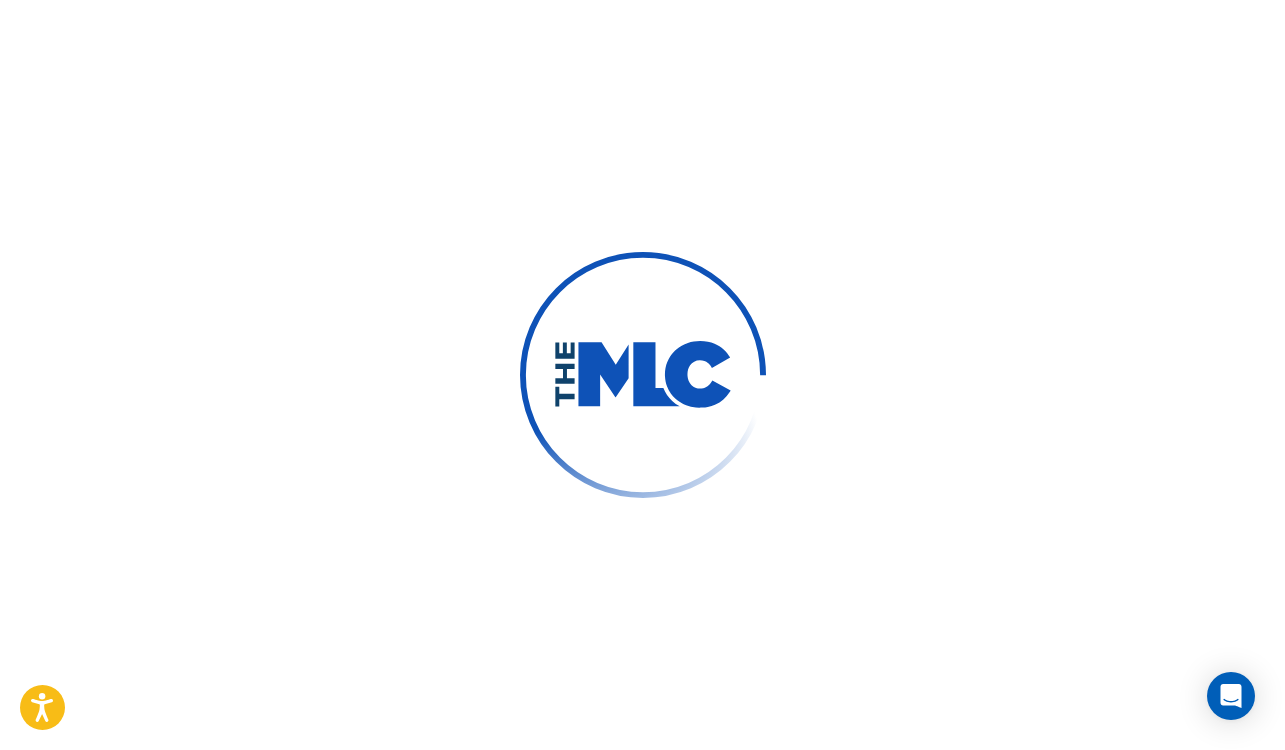 type 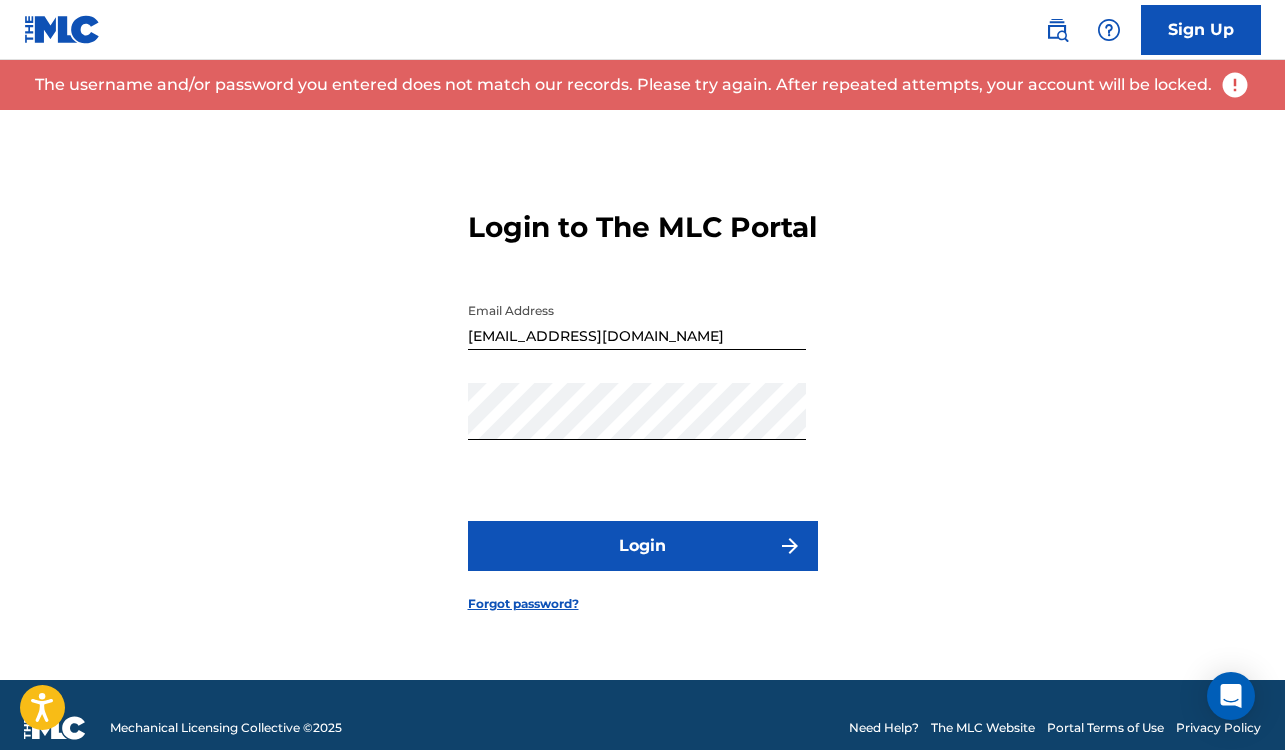 click on "Forgot password?" at bounding box center (523, 604) 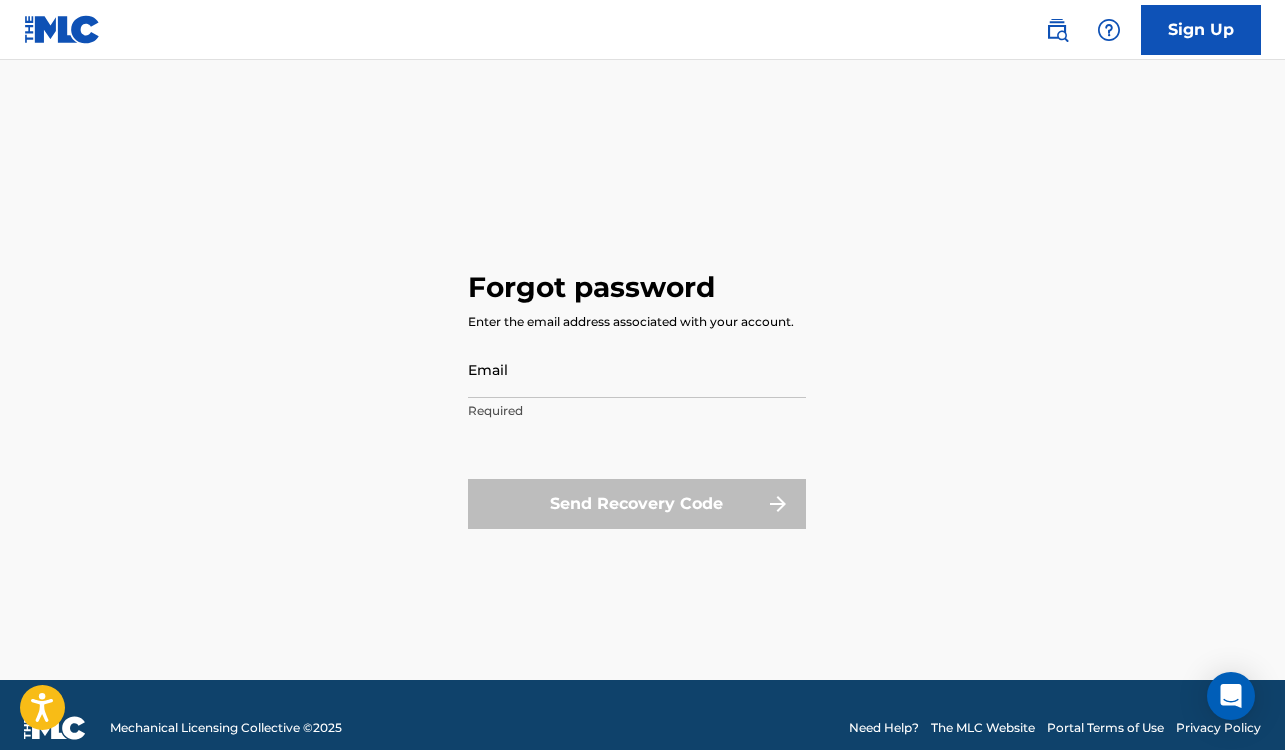 click on "Email" at bounding box center [637, 369] 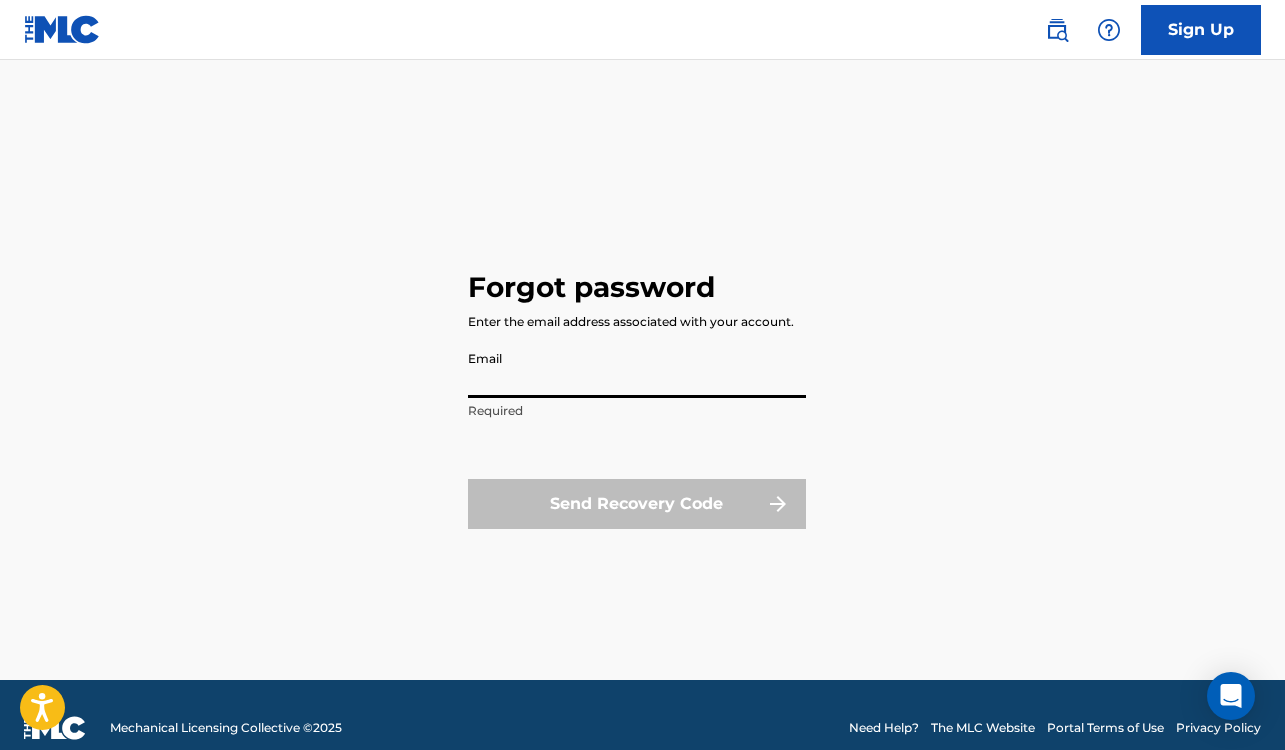 type on "[EMAIL_ADDRESS][DOMAIN_NAME]" 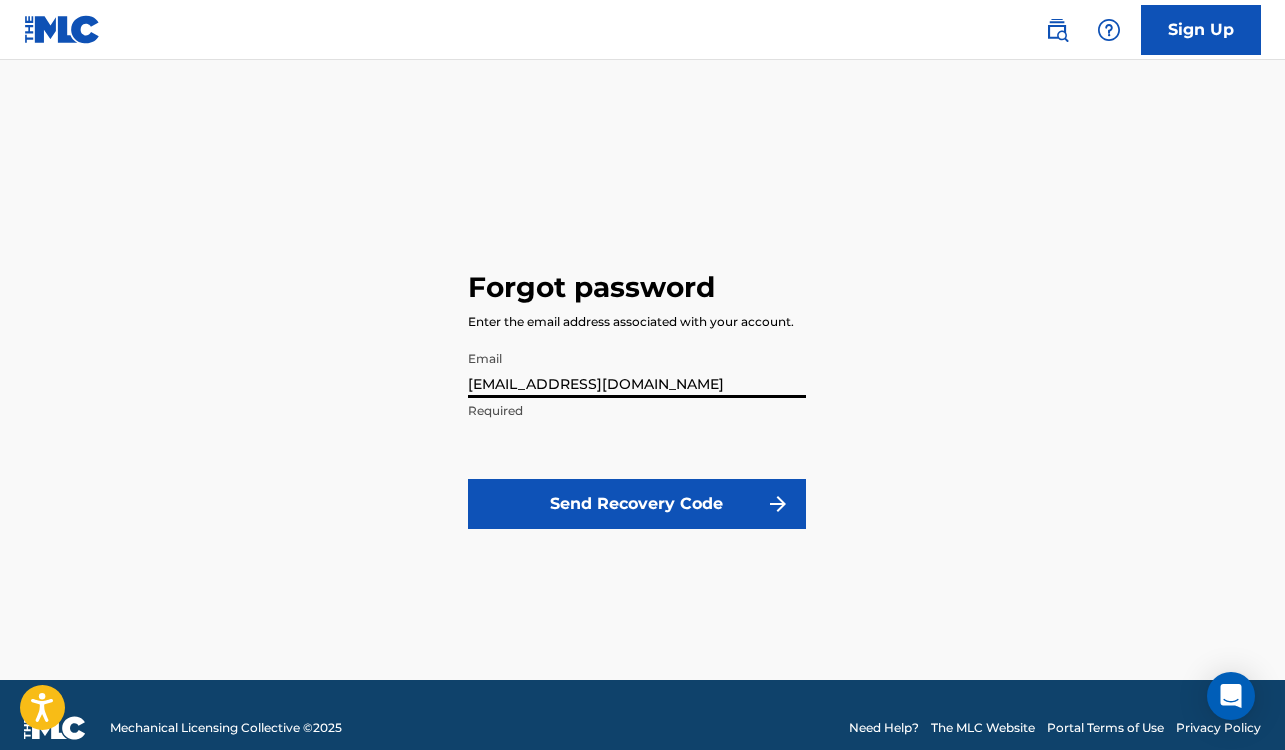 click on "Send Recovery Code" at bounding box center (637, 504) 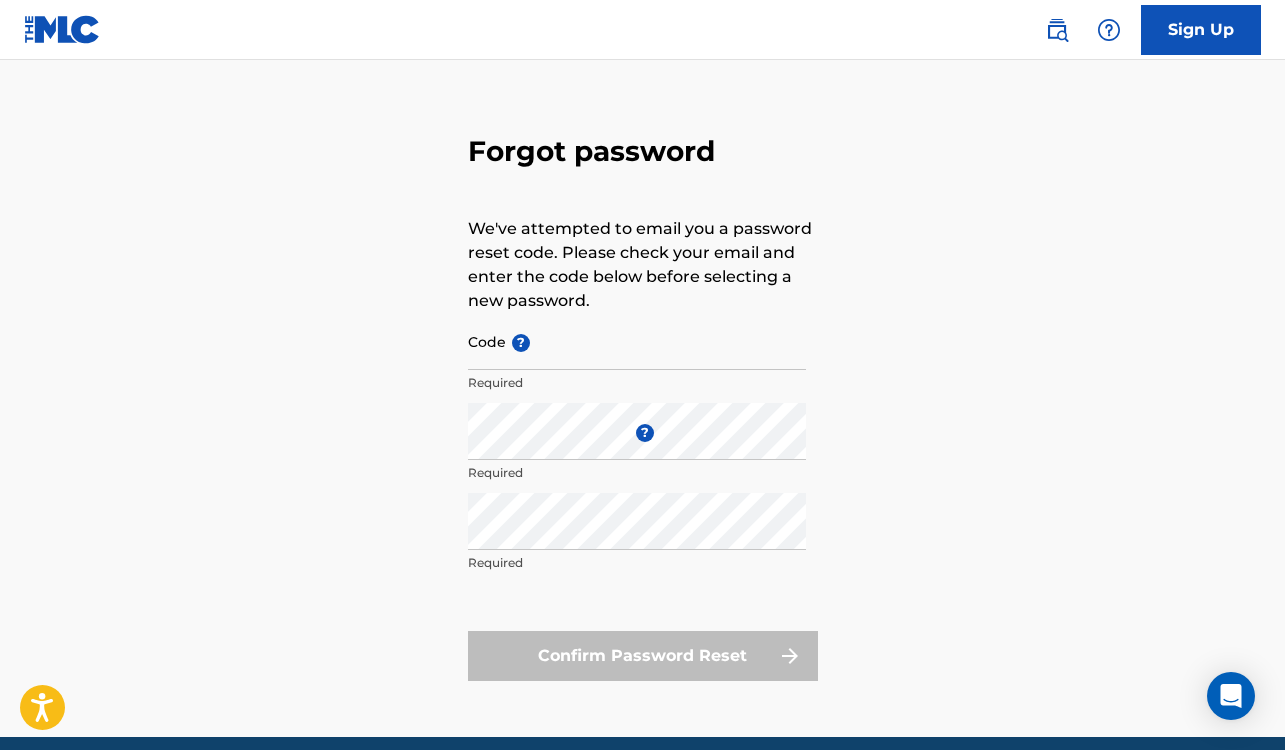 scroll, scrollTop: 25, scrollLeft: 0, axis: vertical 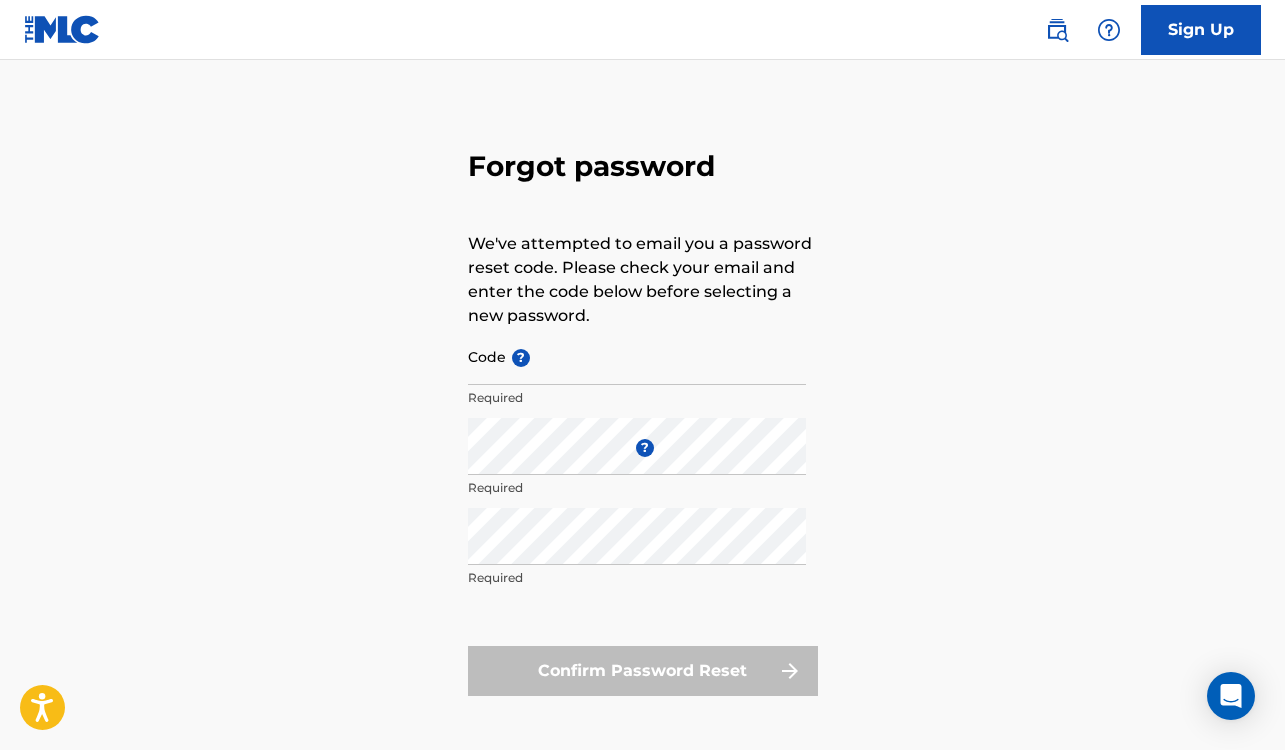 click on "Code ? Required" at bounding box center [637, 373] 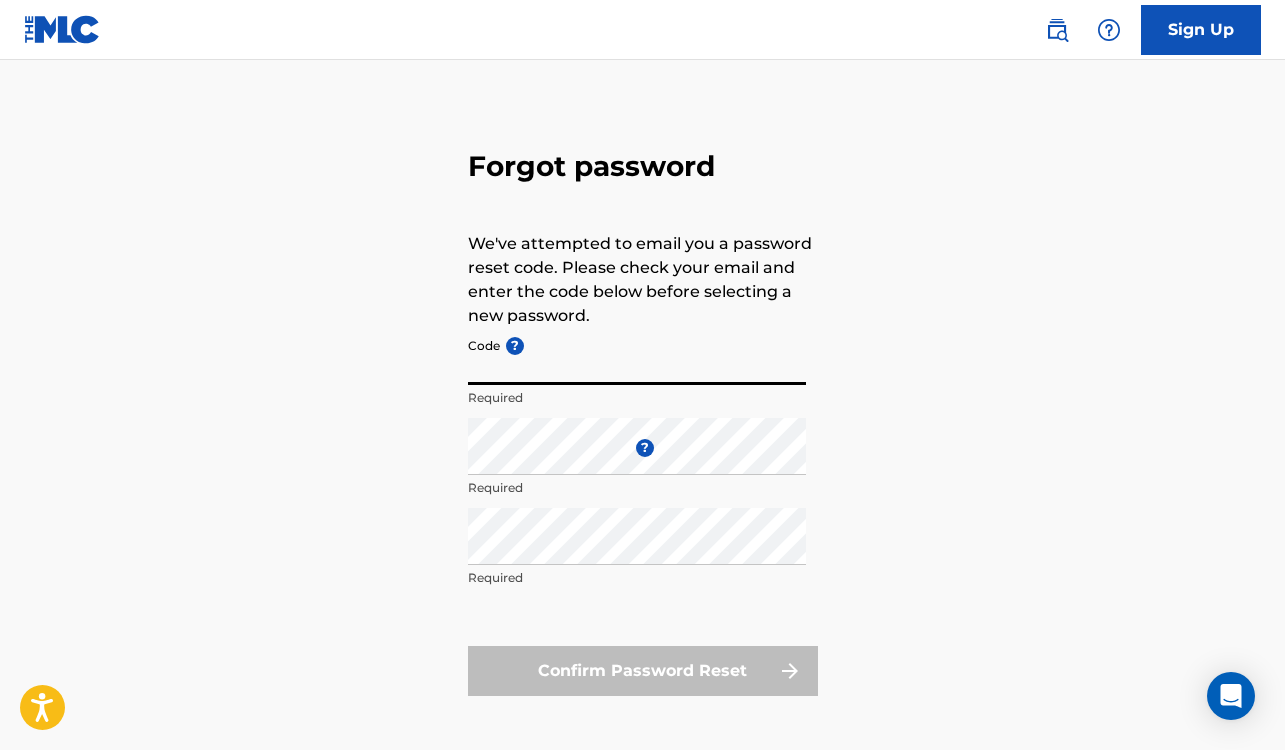 click on "Code ?" at bounding box center [637, 356] 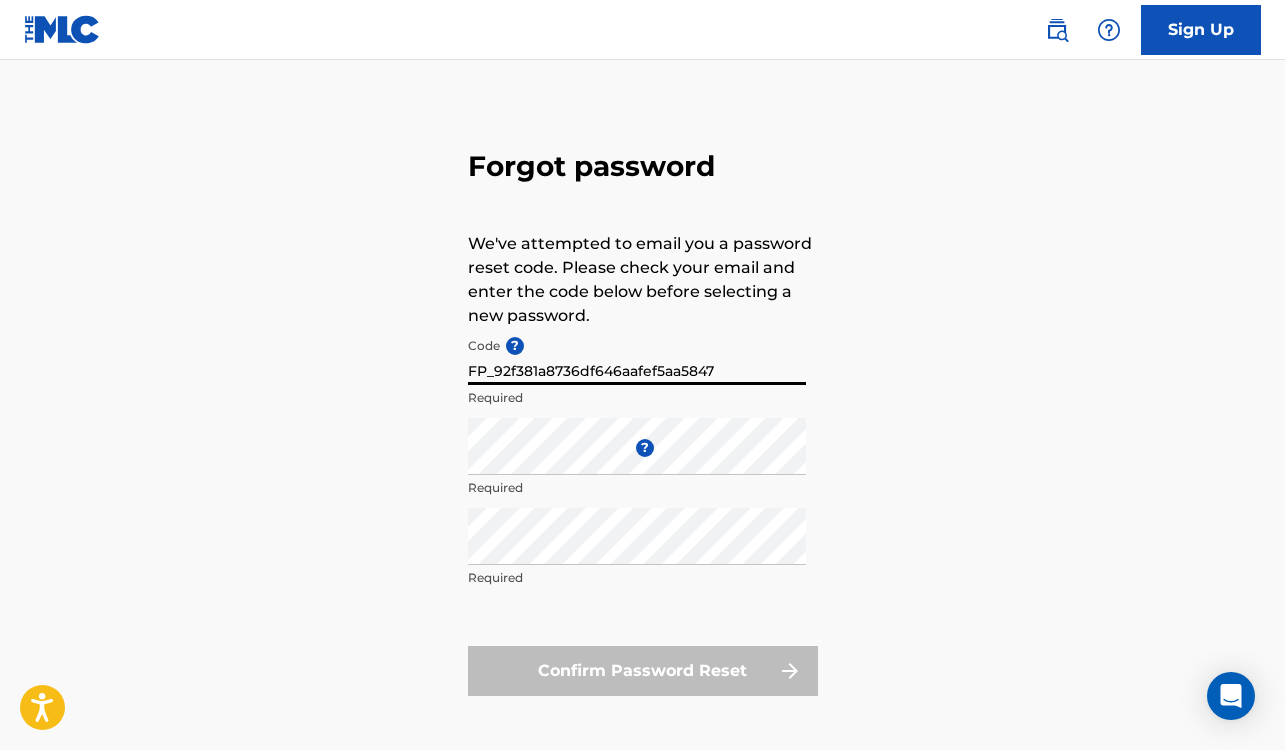 type on "FP_92f381a8736df646aafef5aa5847" 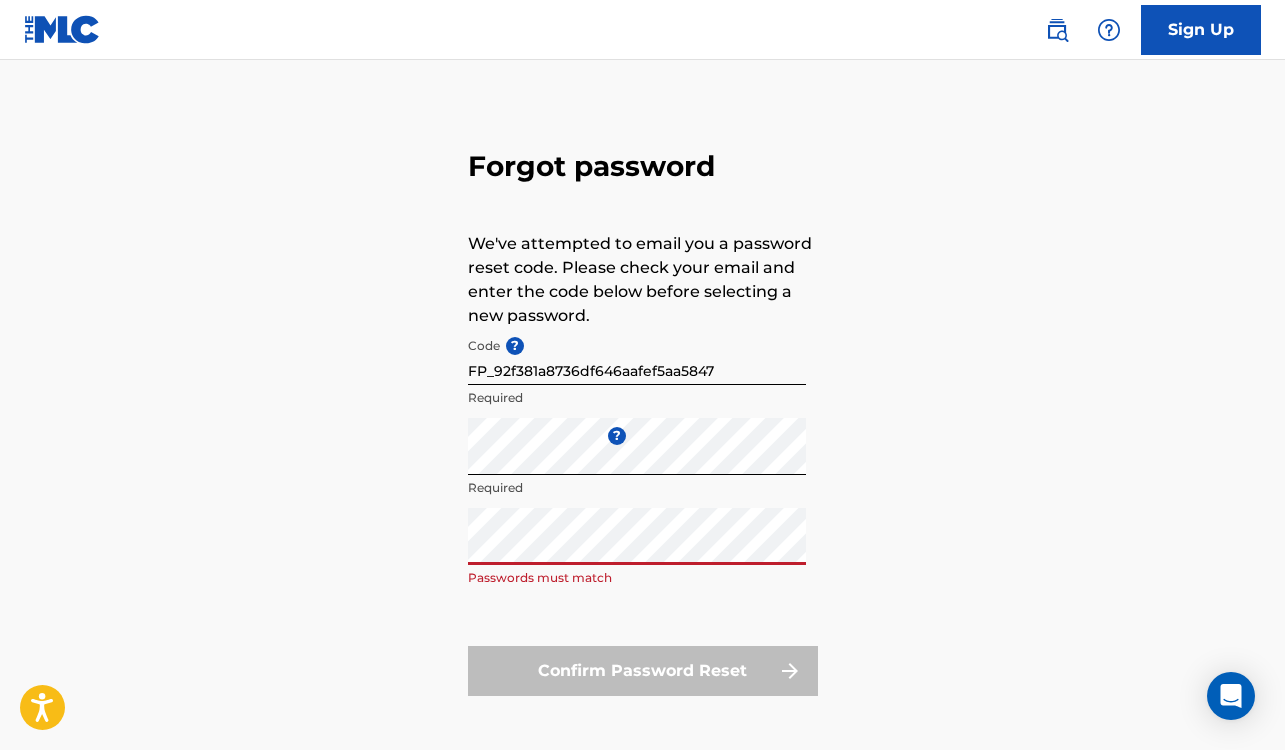 click on "Forgot password We've attempted to email you a password reset code. Please check your email and enter the code below before selecting a new password. Code ? FP_92f381a8736df646aafef5aa5847 Required Enter a new password ? Required Repeat the password Passwords must match Confirm Password Reset" at bounding box center [642, 418] 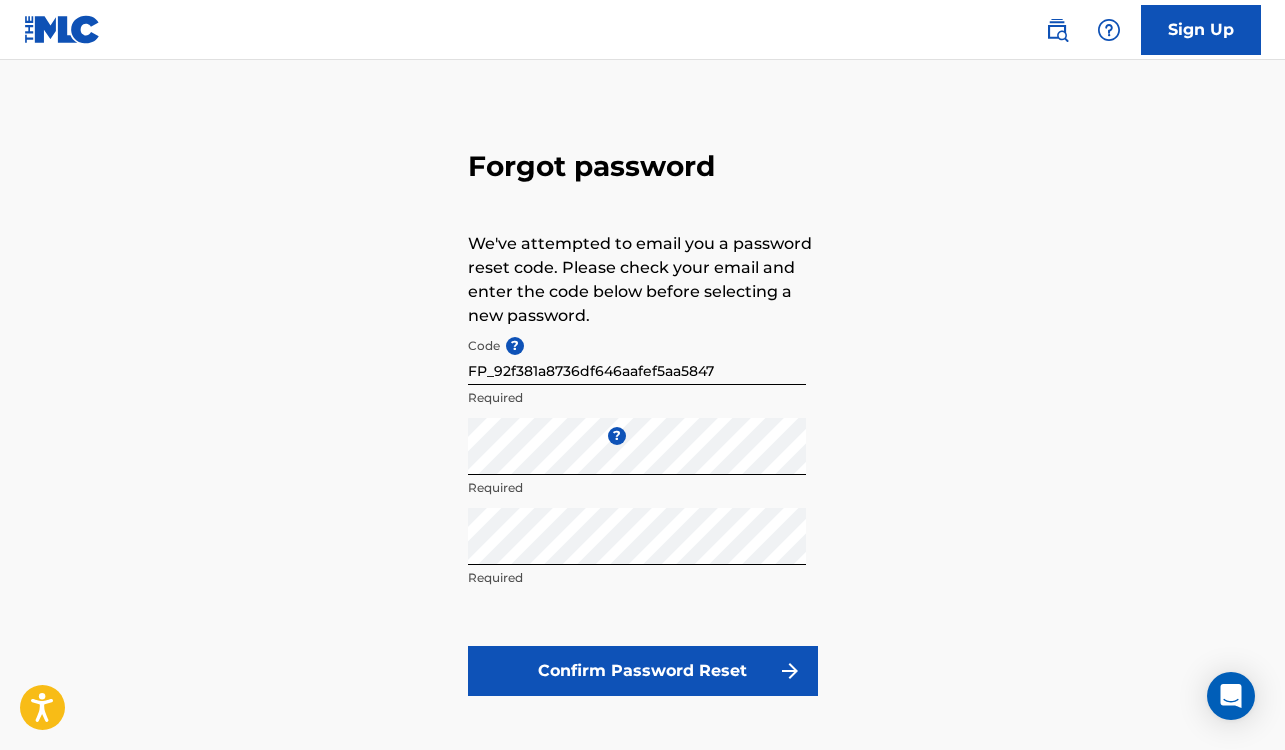 click on "Confirm Password Reset" at bounding box center (643, 671) 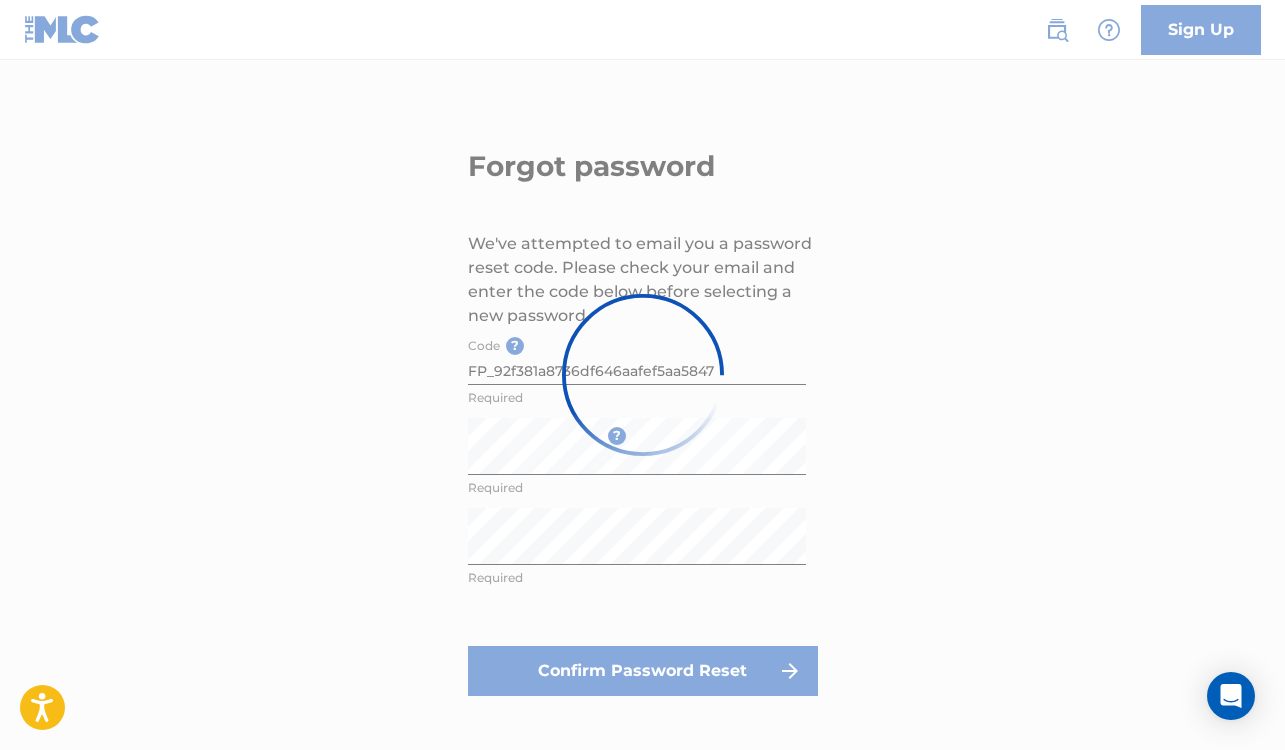 scroll, scrollTop: 0, scrollLeft: 0, axis: both 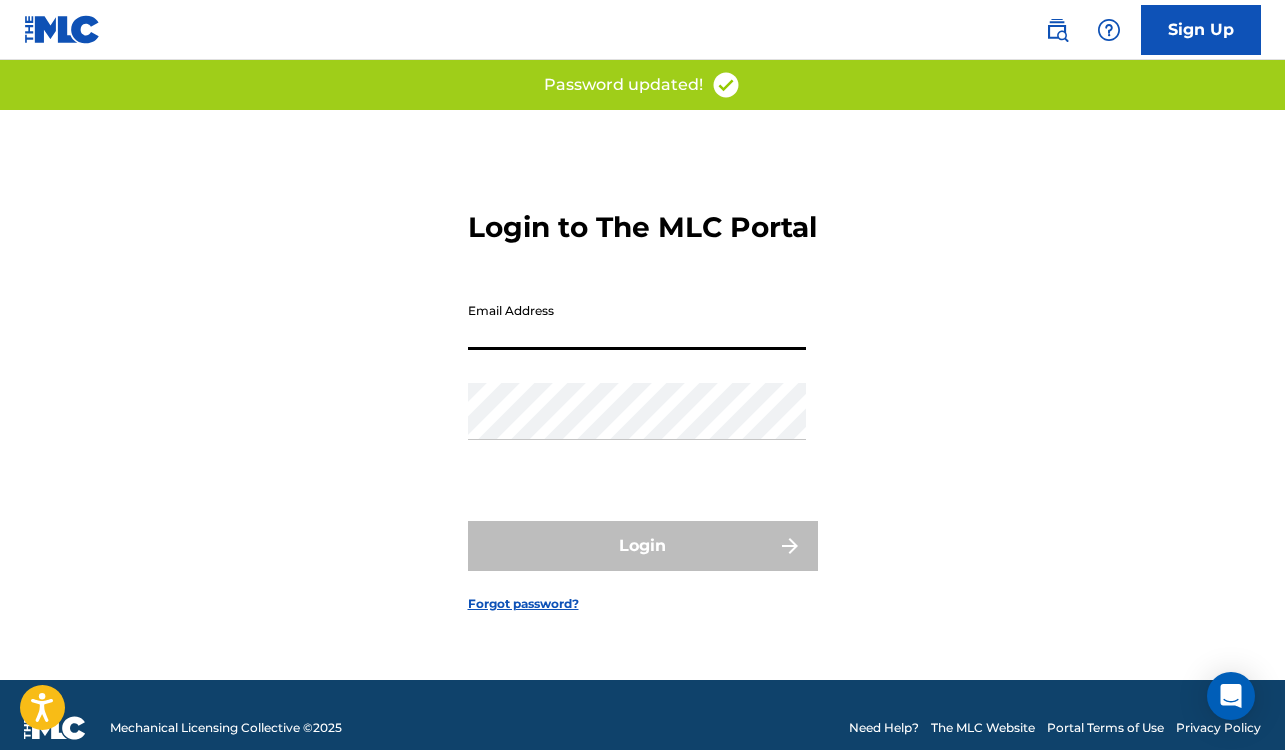 click on "Email Address" at bounding box center [637, 321] 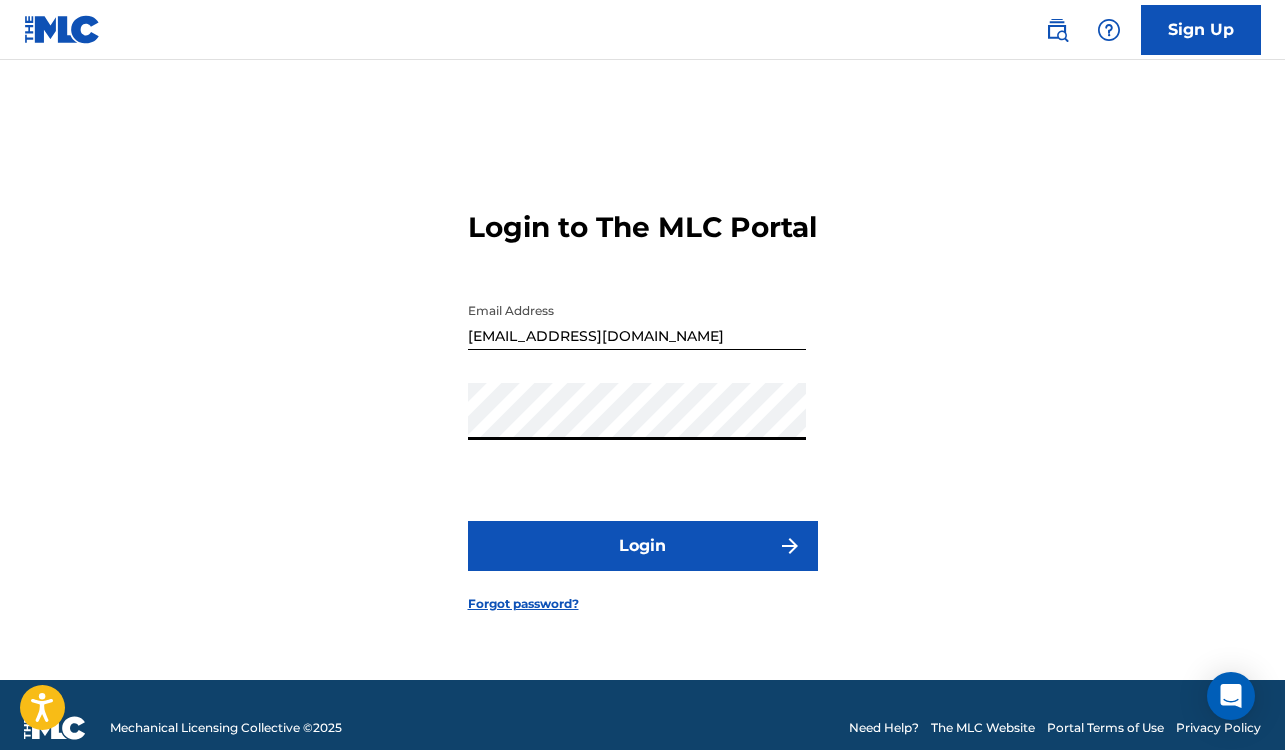 click on "Login" at bounding box center (643, 546) 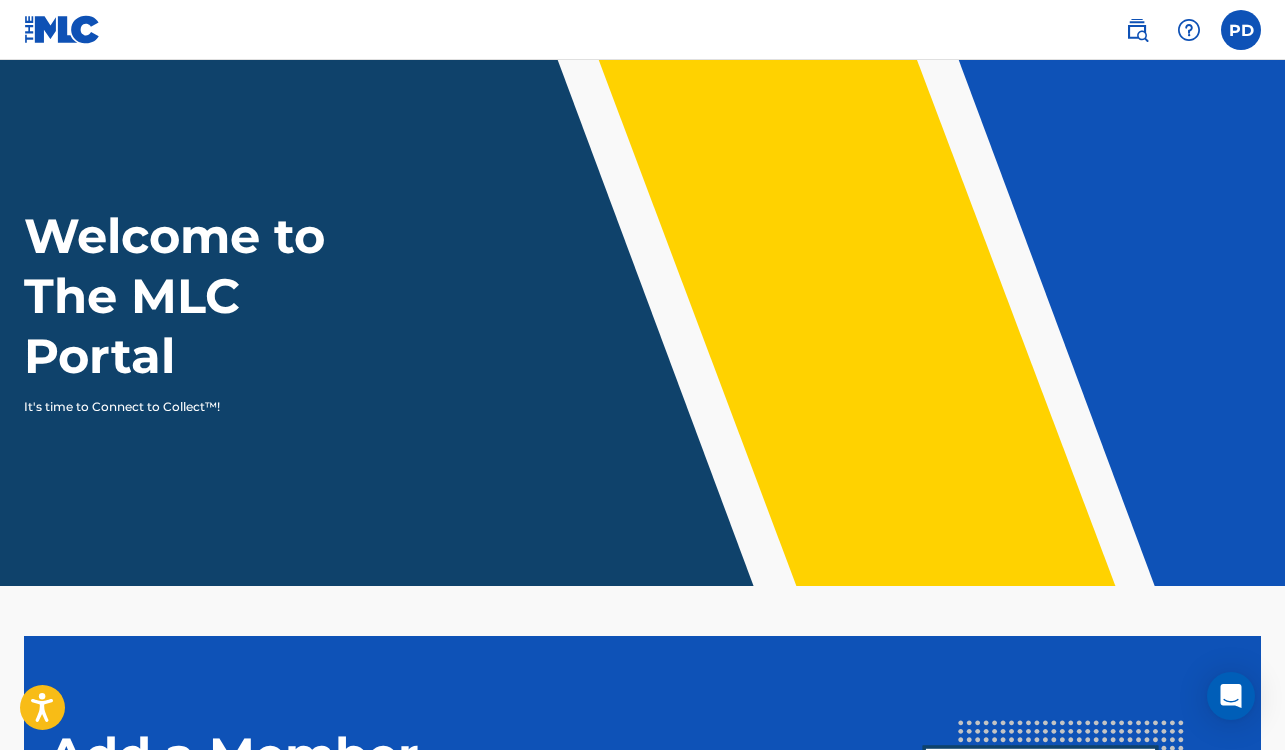 scroll, scrollTop: 0, scrollLeft: 0, axis: both 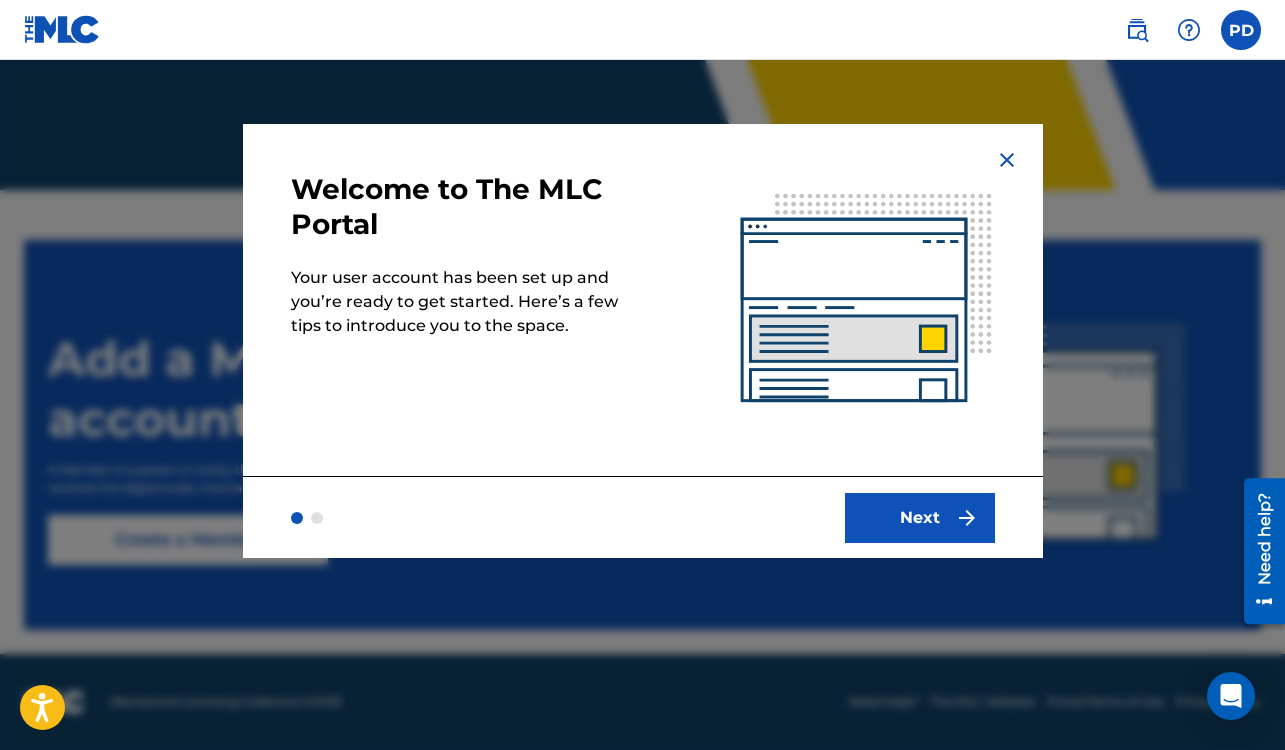 click at bounding box center (1007, 160) 